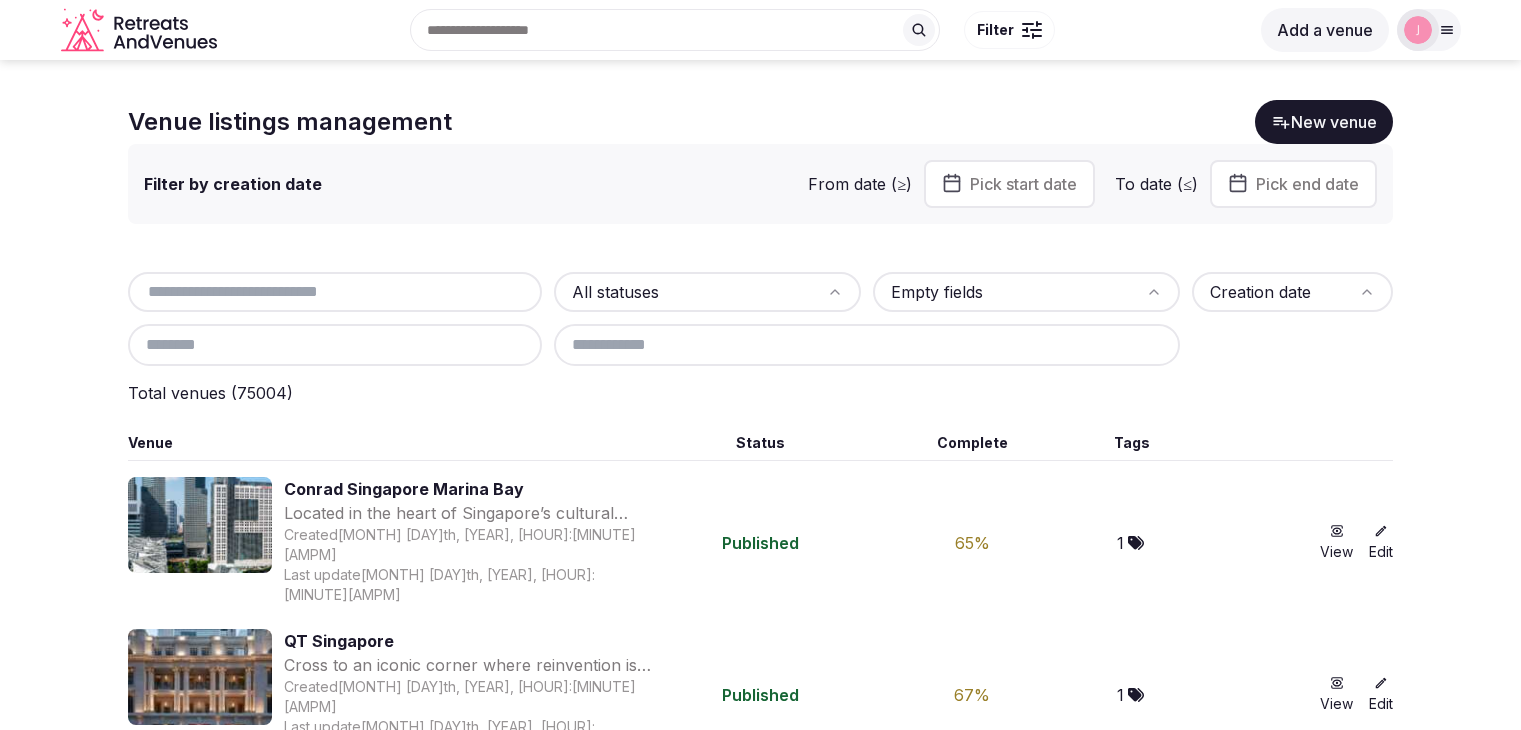 scroll, scrollTop: 0, scrollLeft: 0, axis: both 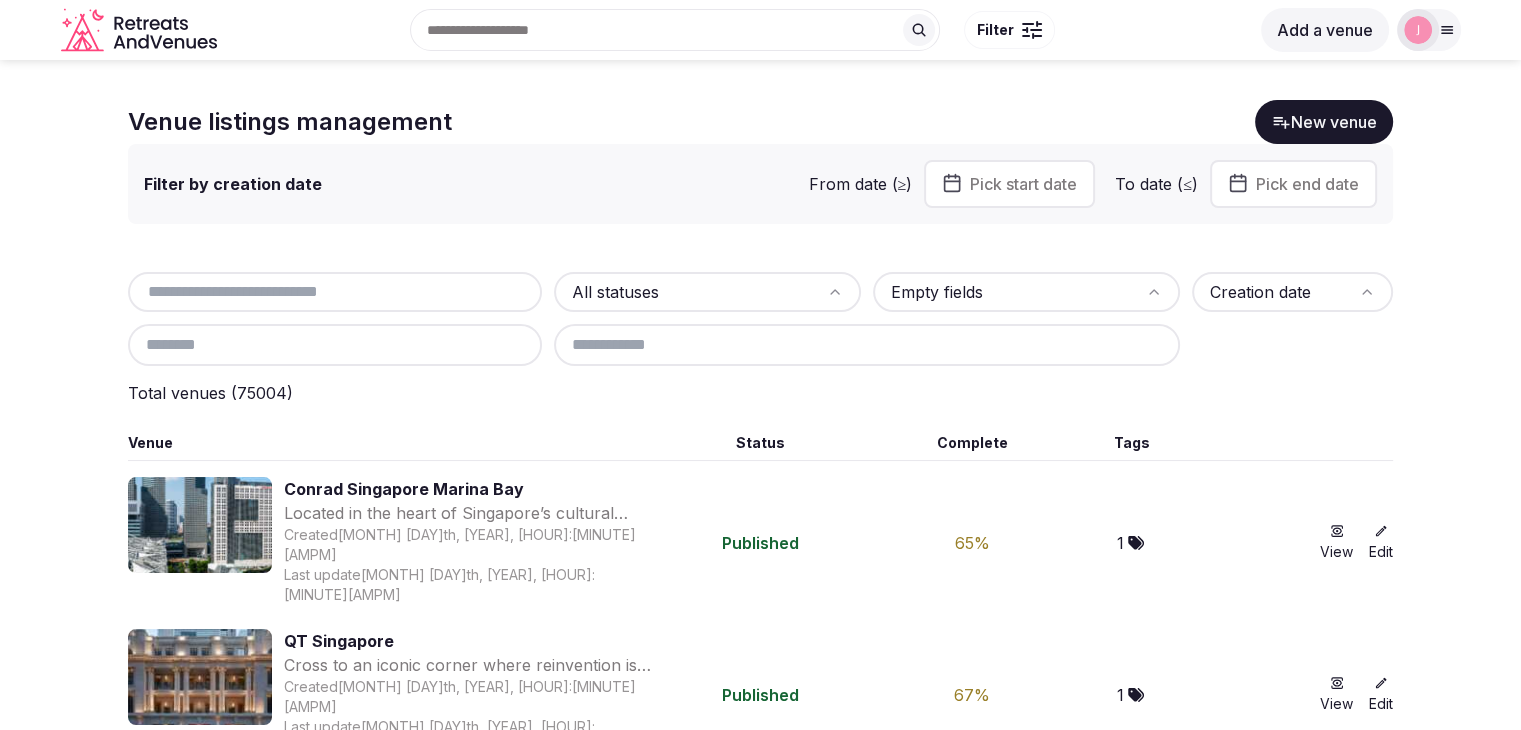 click at bounding box center (335, 292) 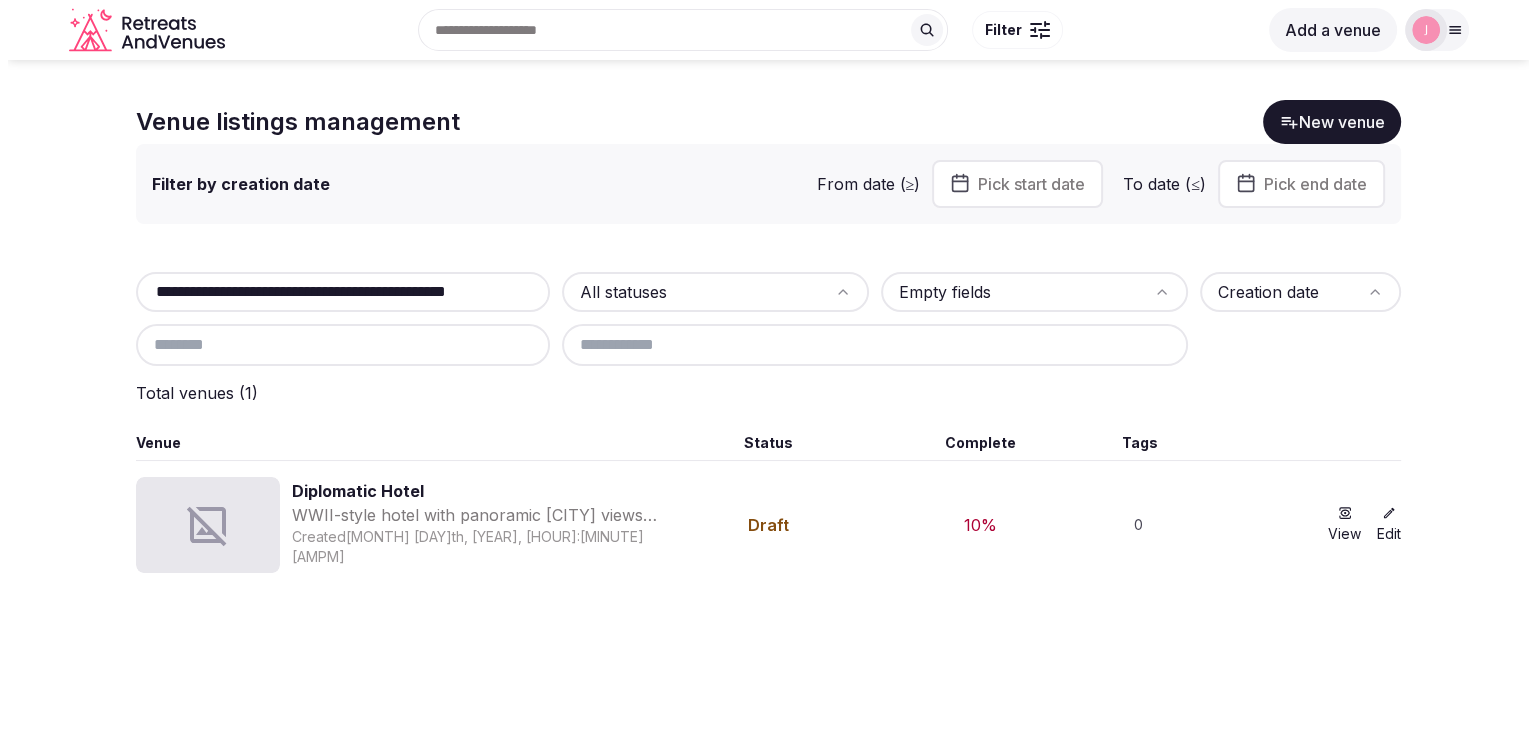 scroll, scrollTop: 0, scrollLeft: 83, axis: horizontal 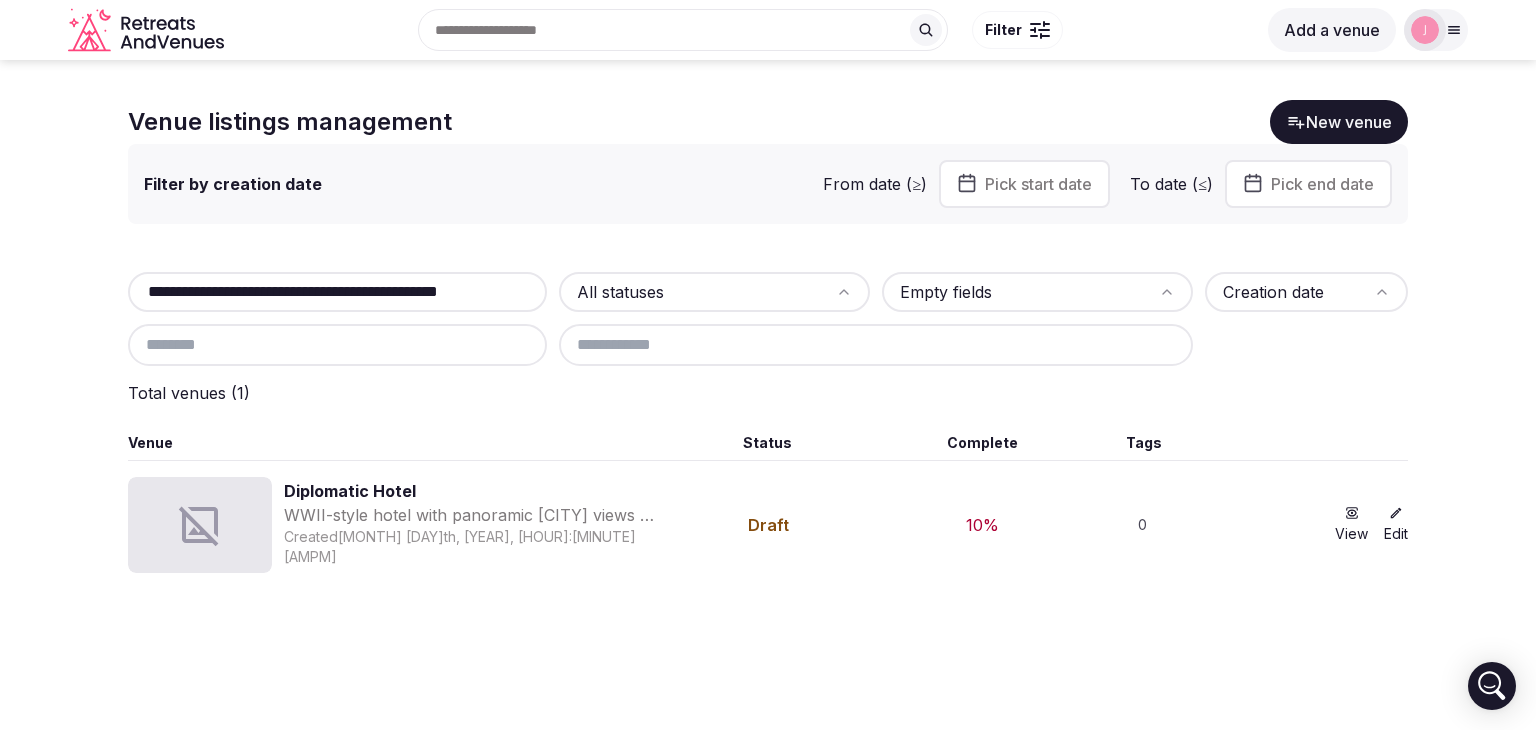 type on "**********" 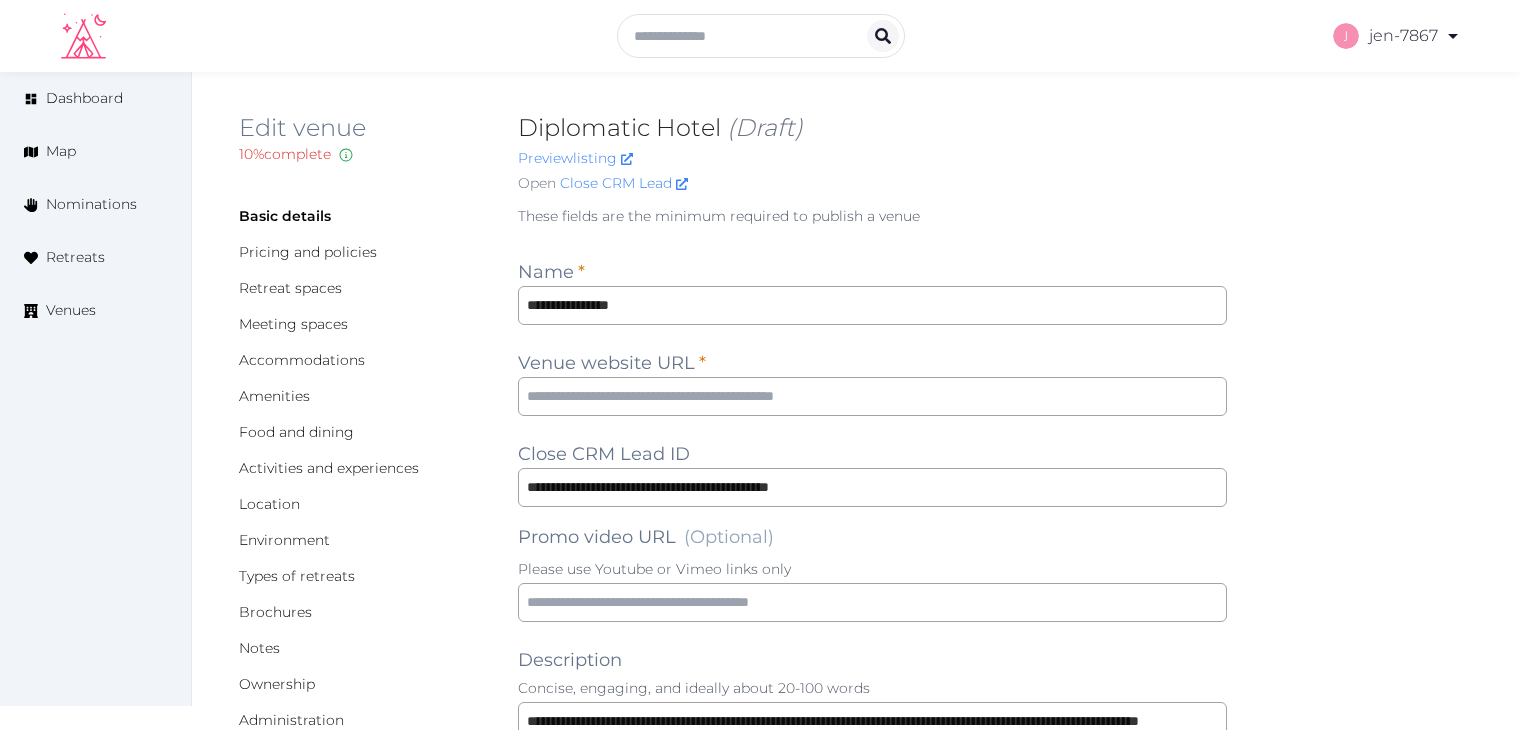 scroll, scrollTop: 0, scrollLeft: 0, axis: both 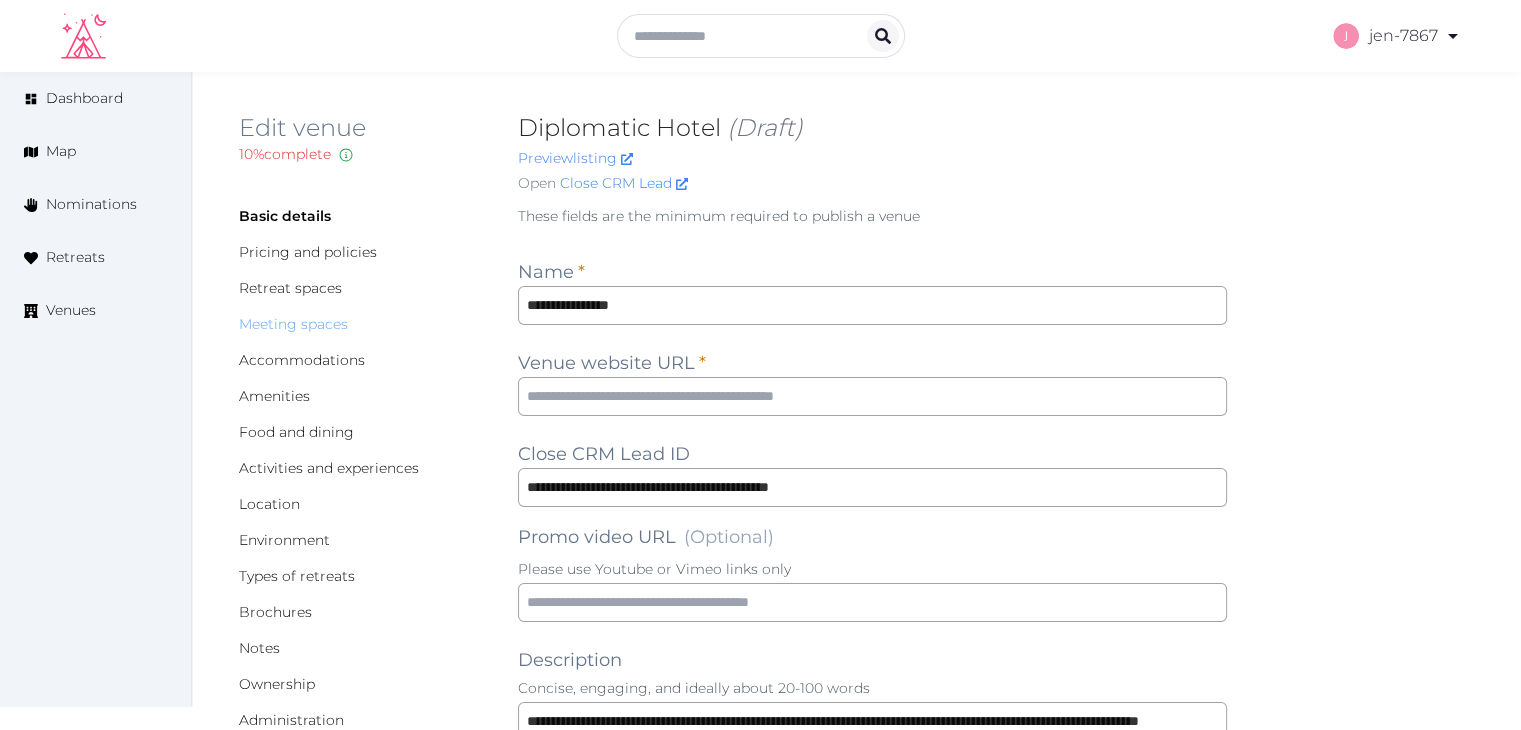 click on "Meeting spaces" at bounding box center [293, 324] 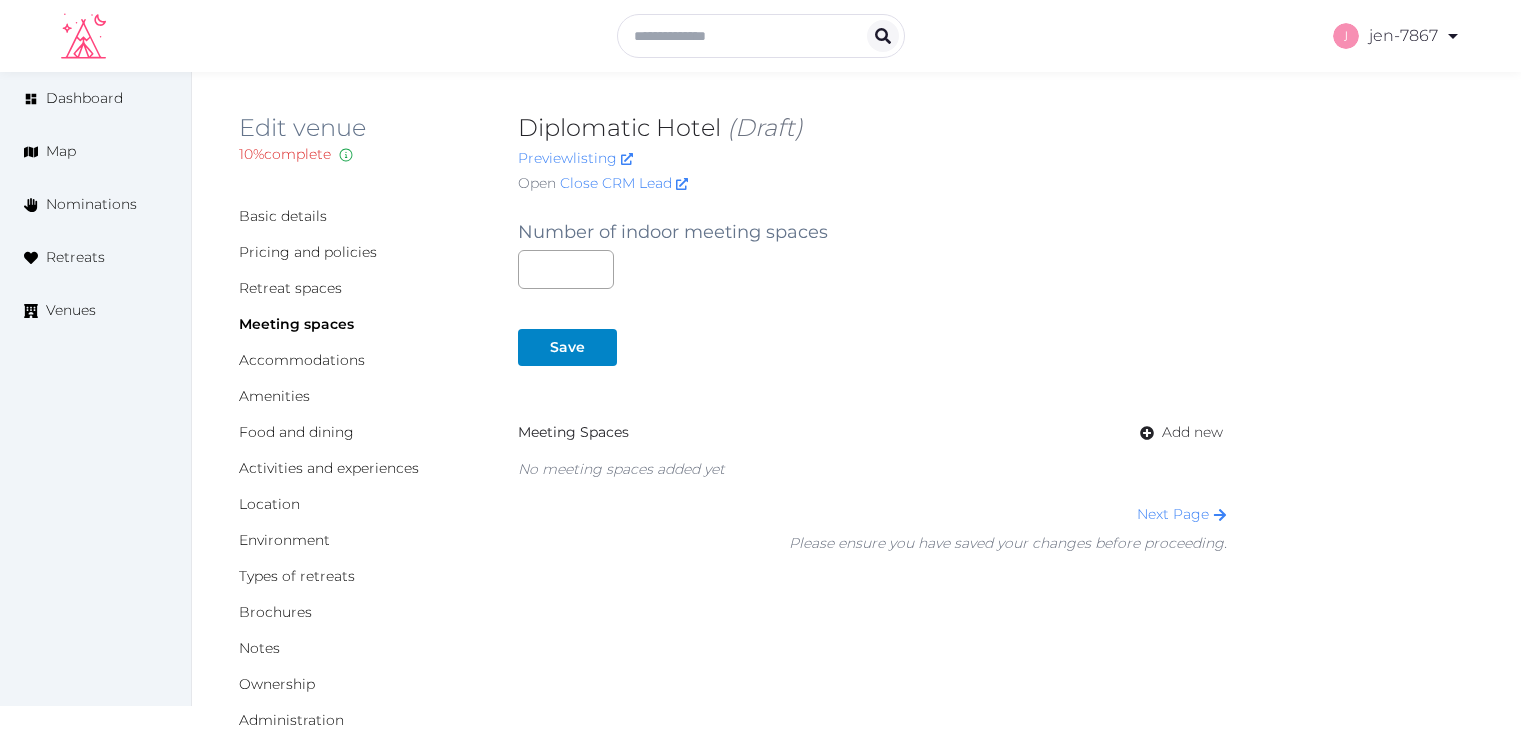 scroll, scrollTop: 0, scrollLeft: 0, axis: both 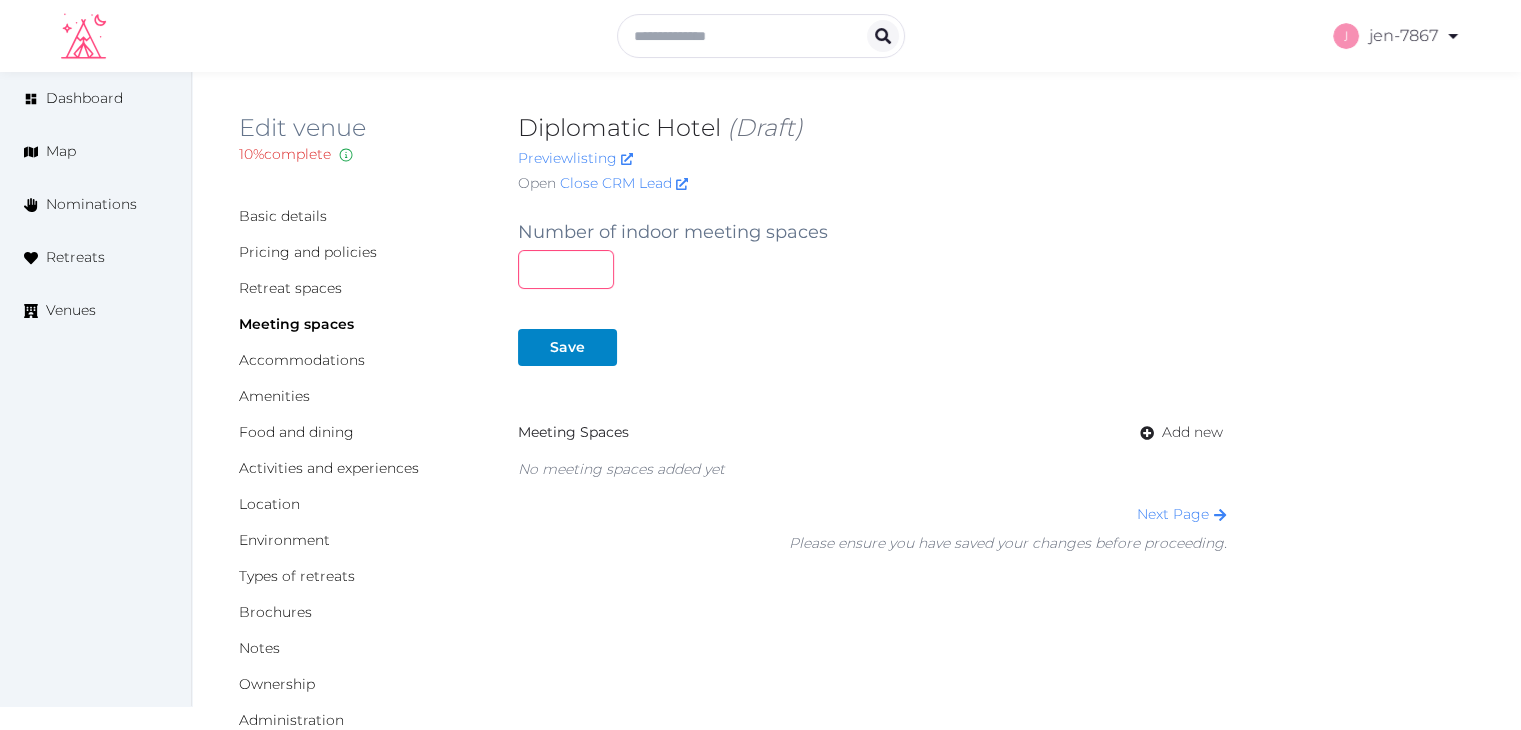 click at bounding box center [566, 269] 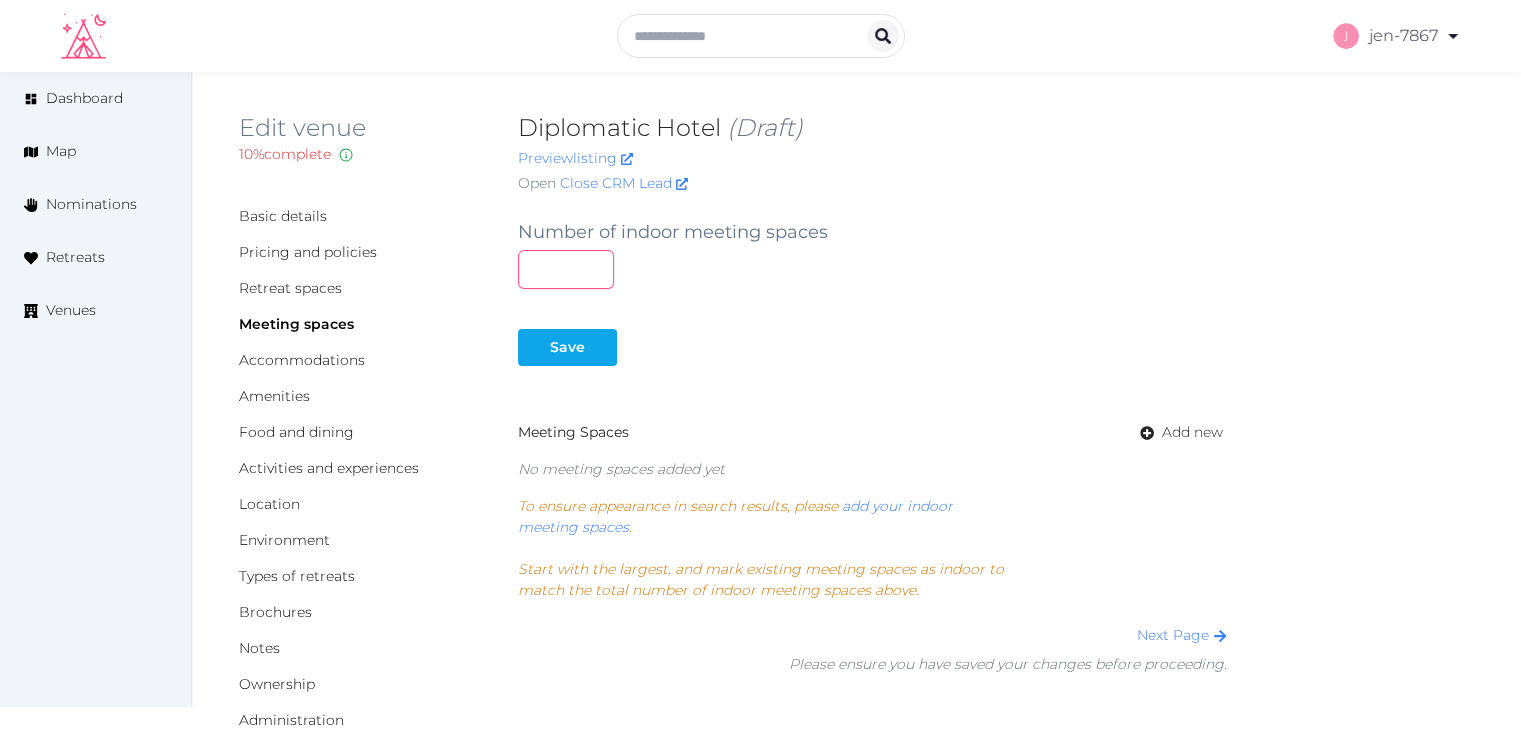 type on "*" 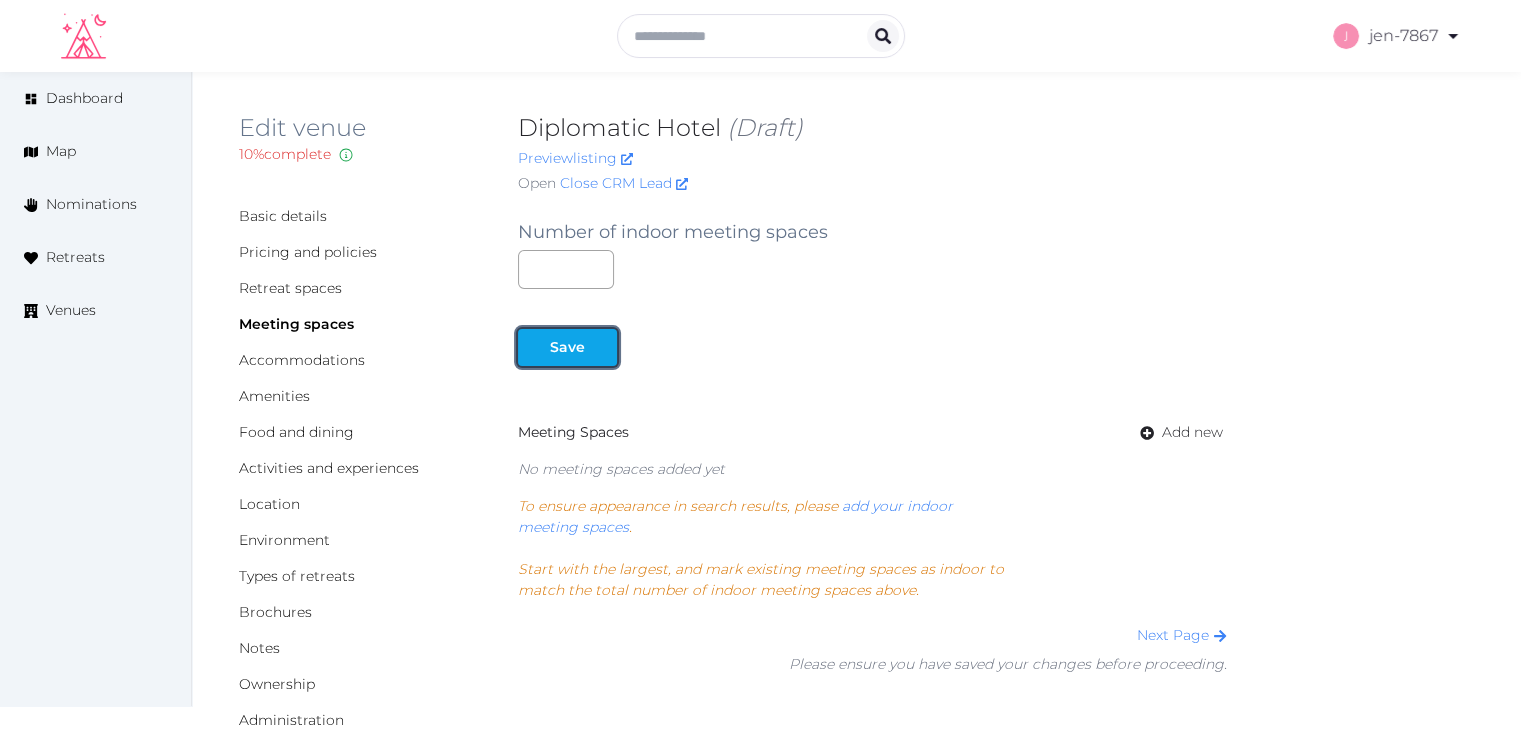 click on "Save" at bounding box center (567, 347) 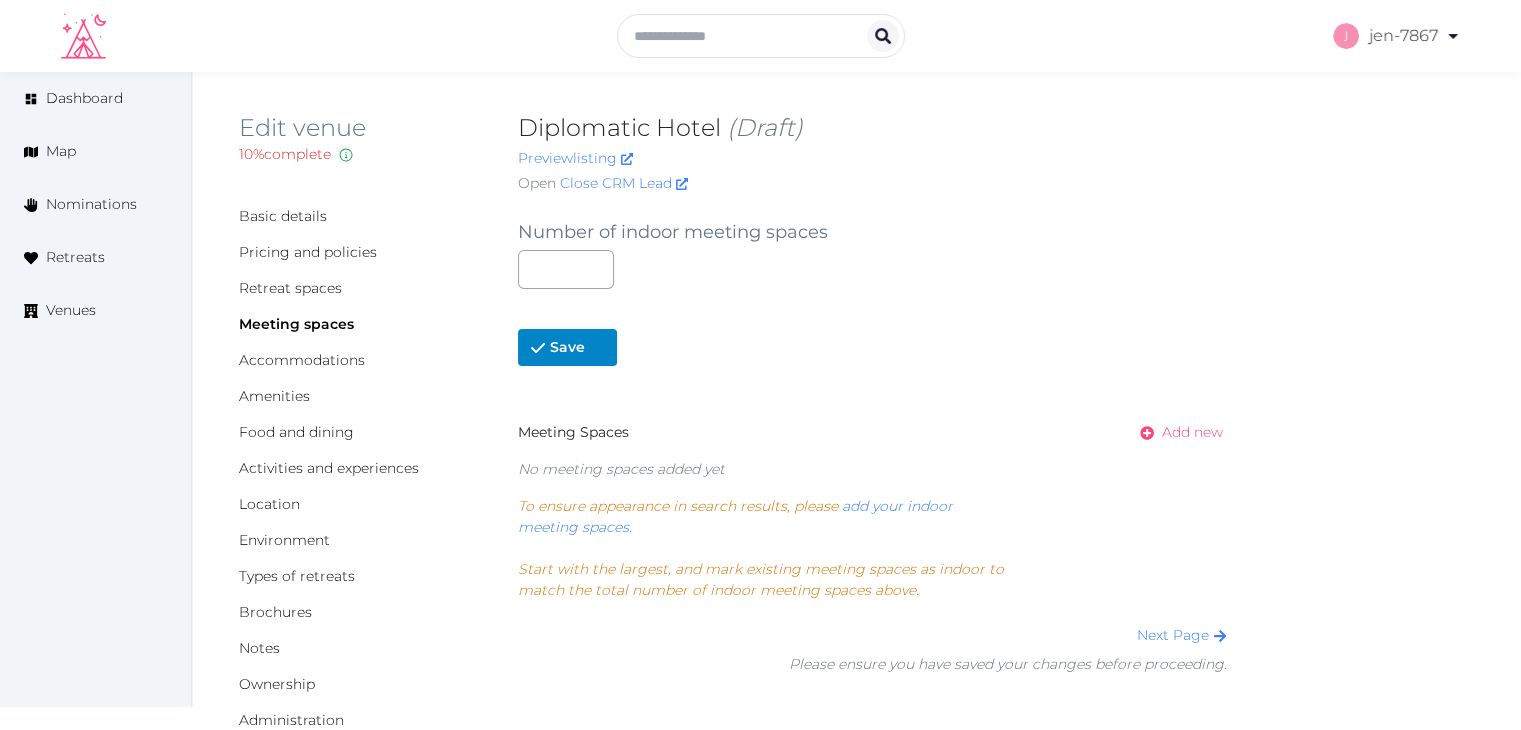 click on "Add new" at bounding box center (1192, 432) 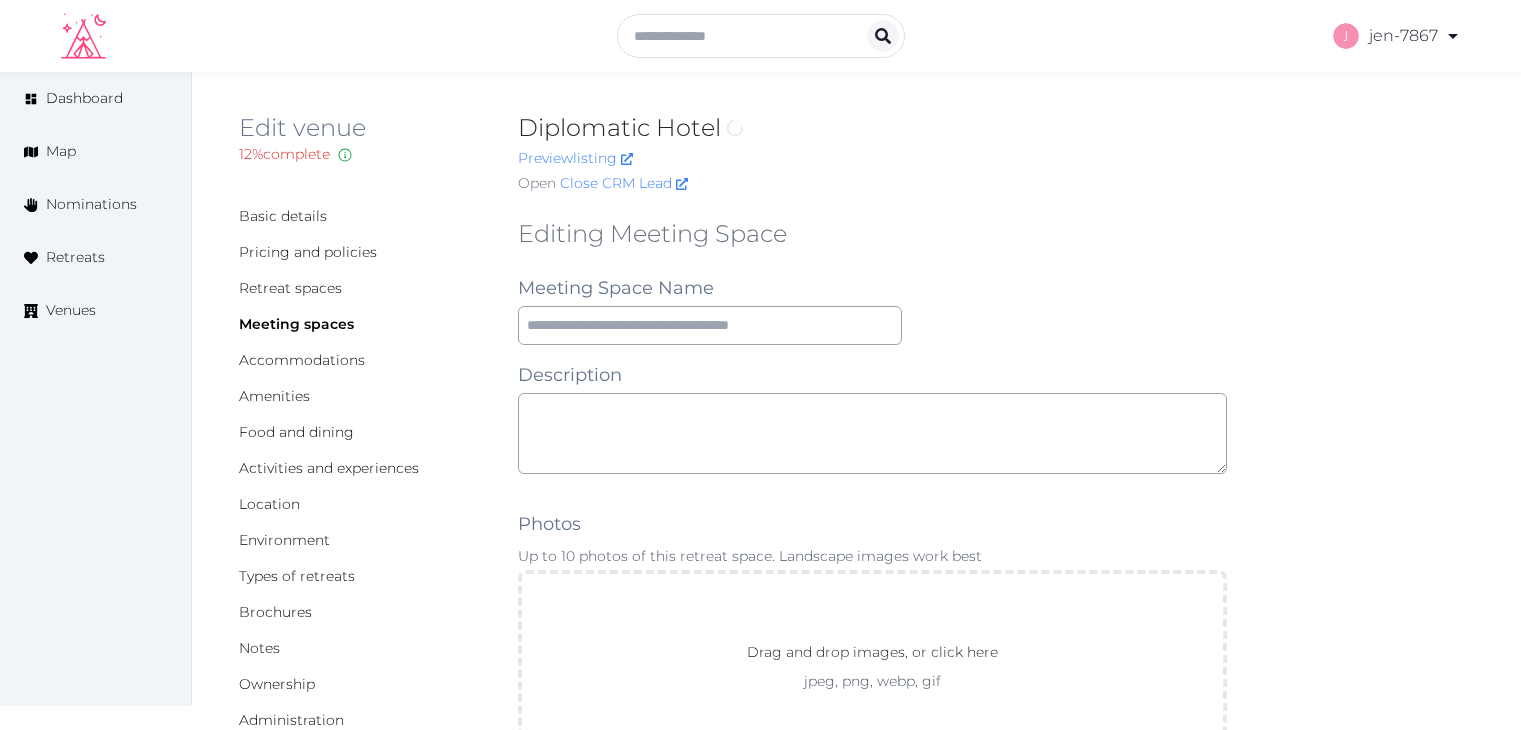 scroll, scrollTop: 0, scrollLeft: 0, axis: both 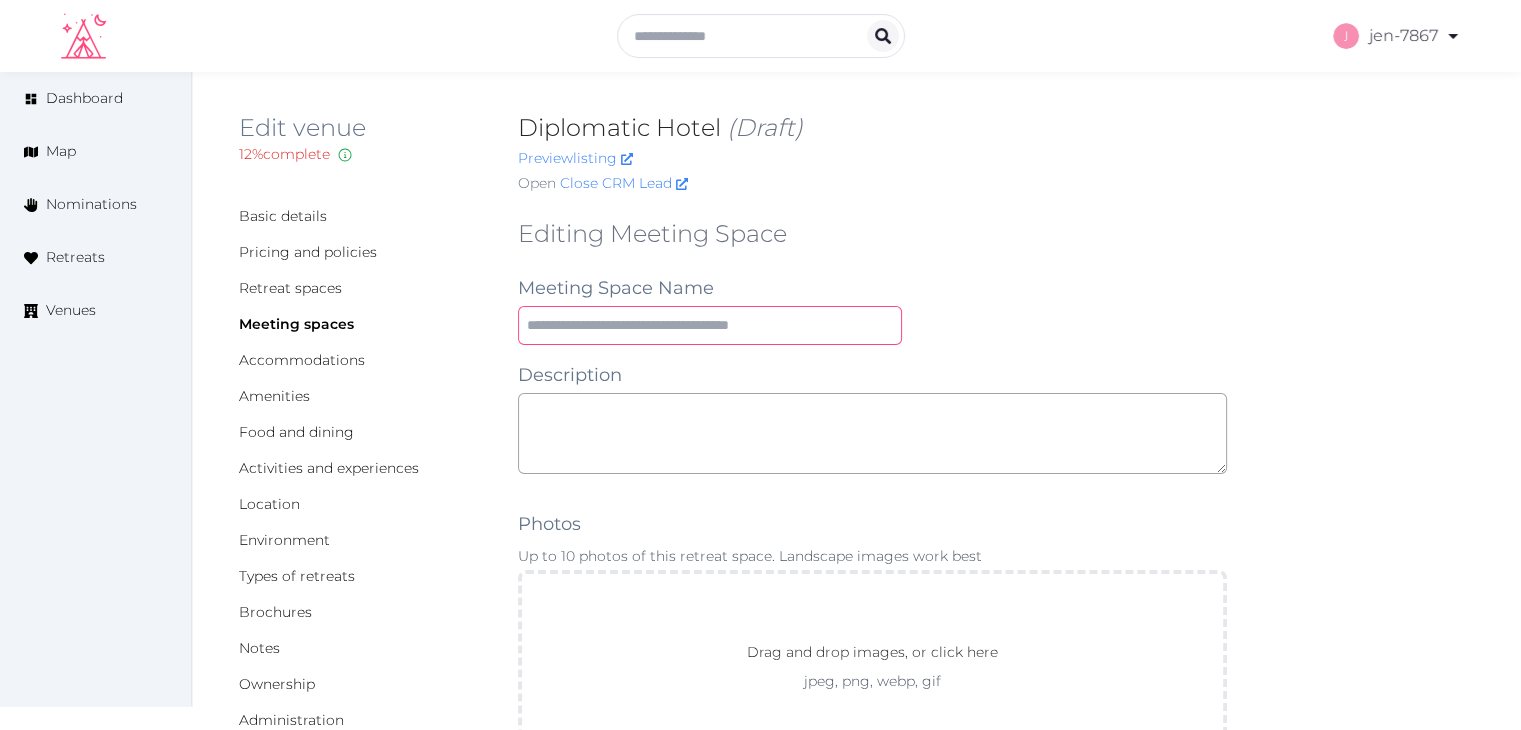 click at bounding box center (710, 325) 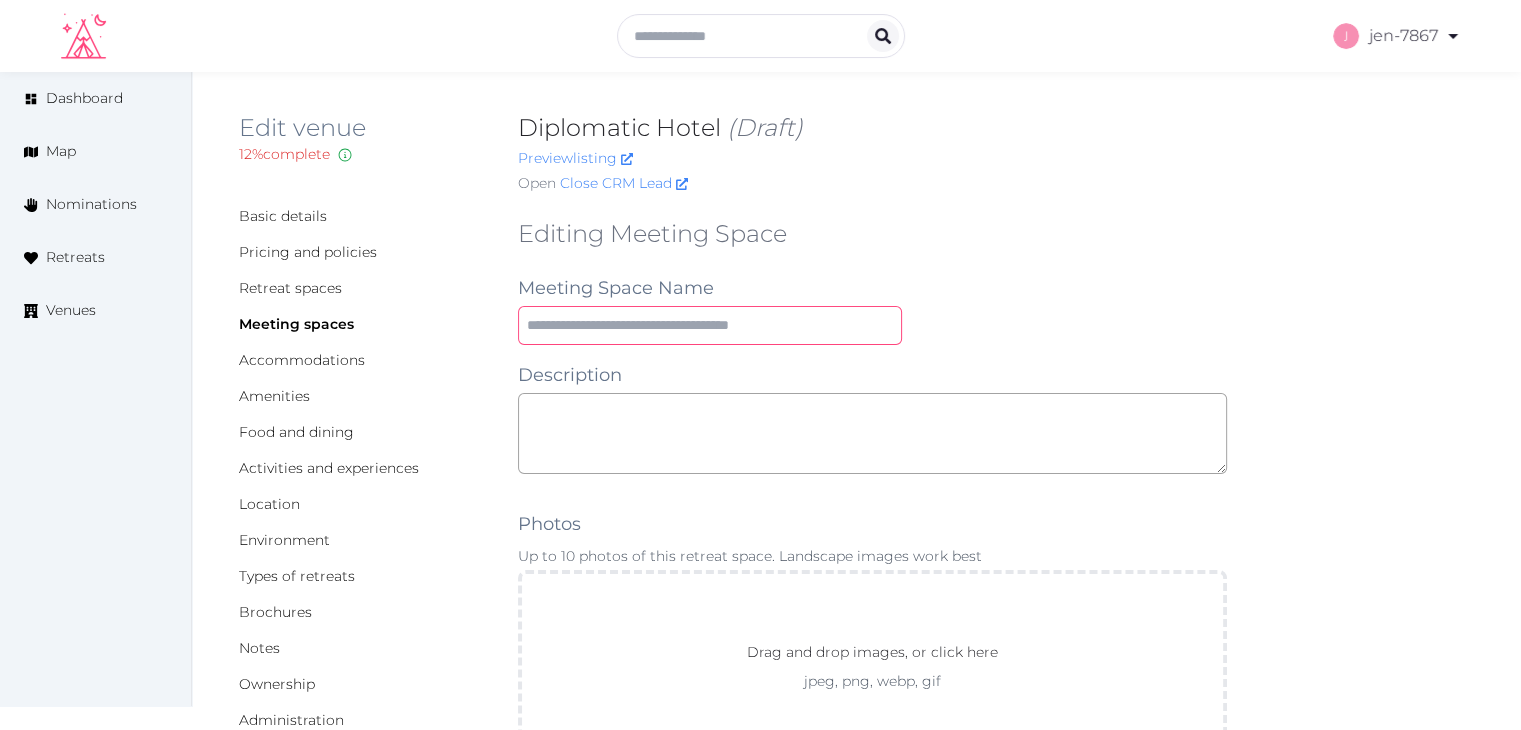 type on "**********" 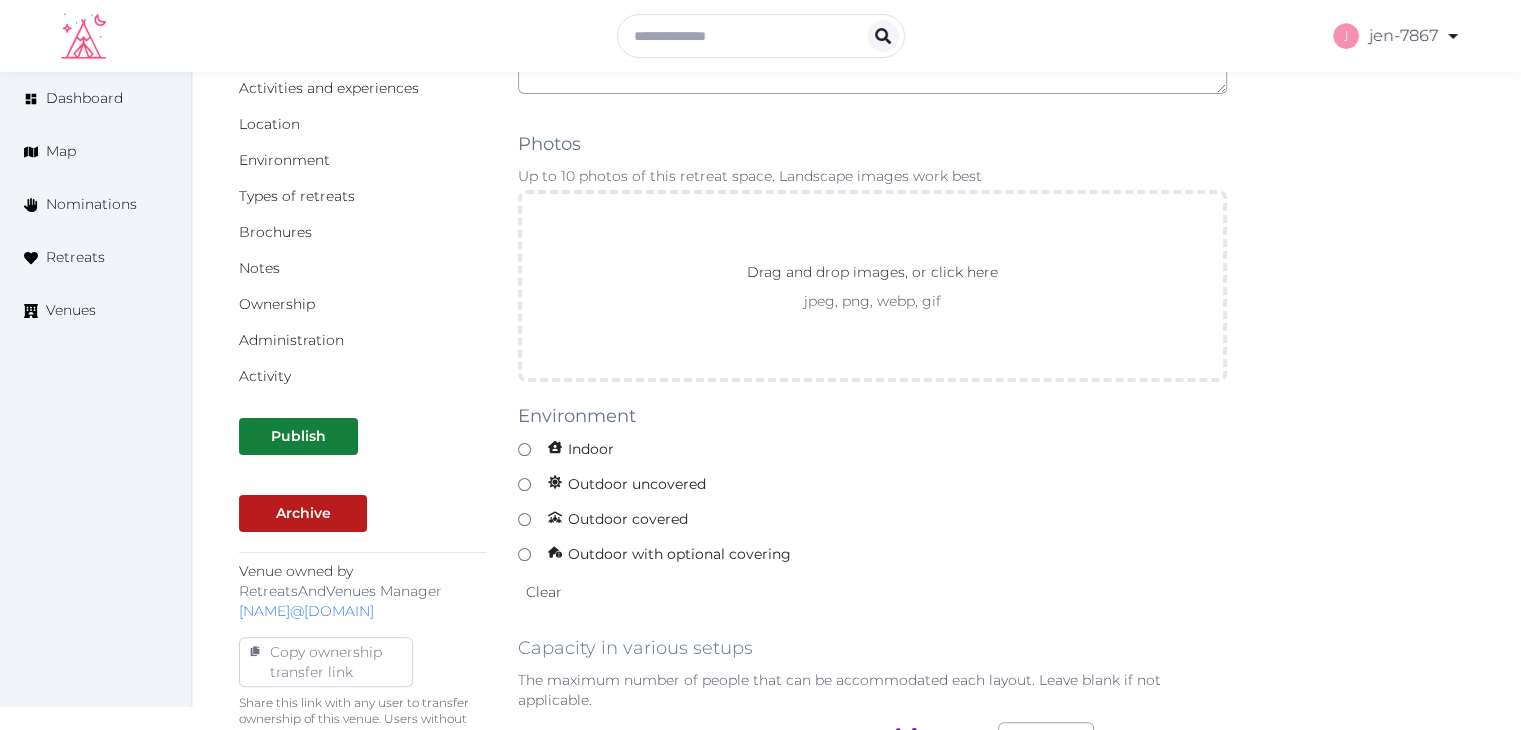 scroll, scrollTop: 409, scrollLeft: 0, axis: vertical 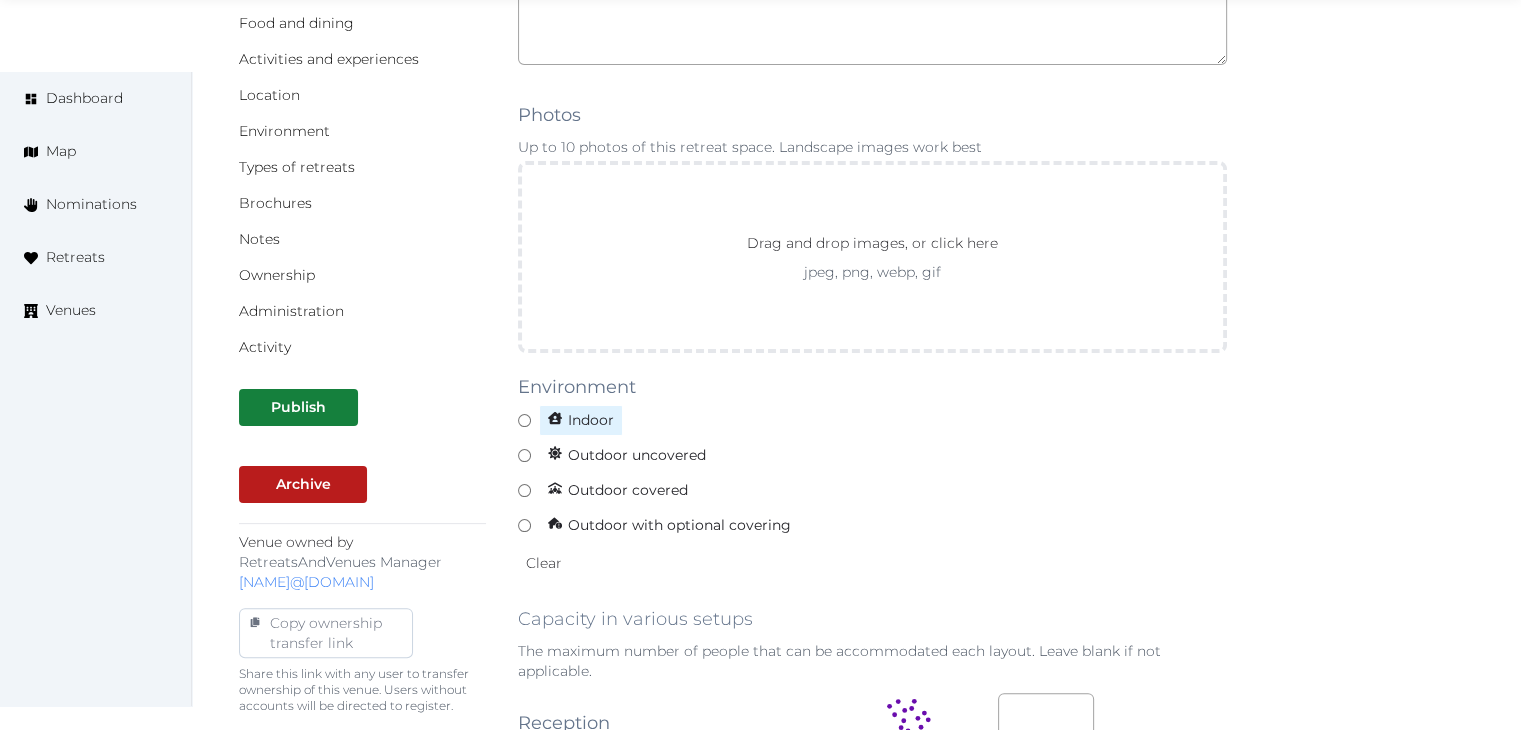 click on "Indoor" at bounding box center [581, 420] 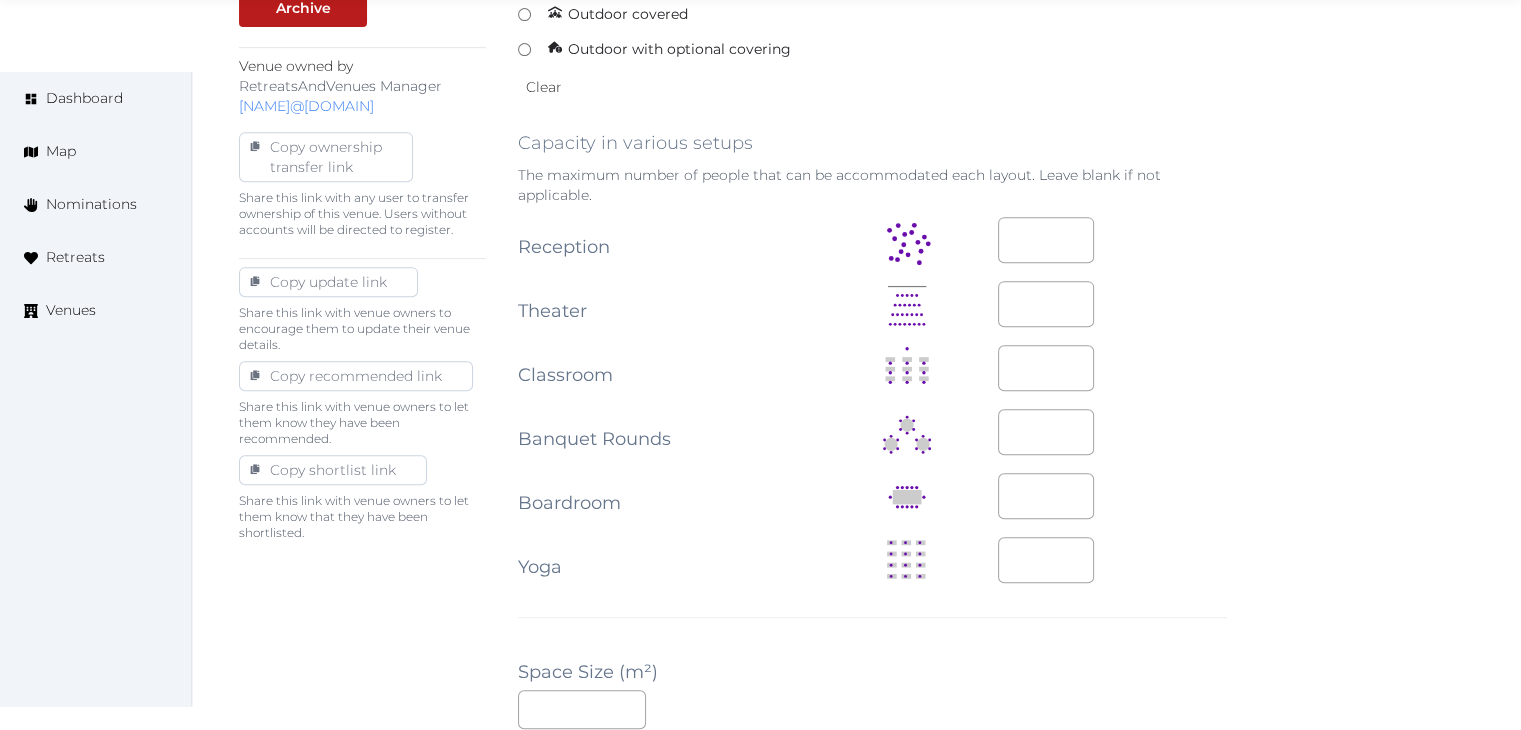 scroll, scrollTop: 900, scrollLeft: 0, axis: vertical 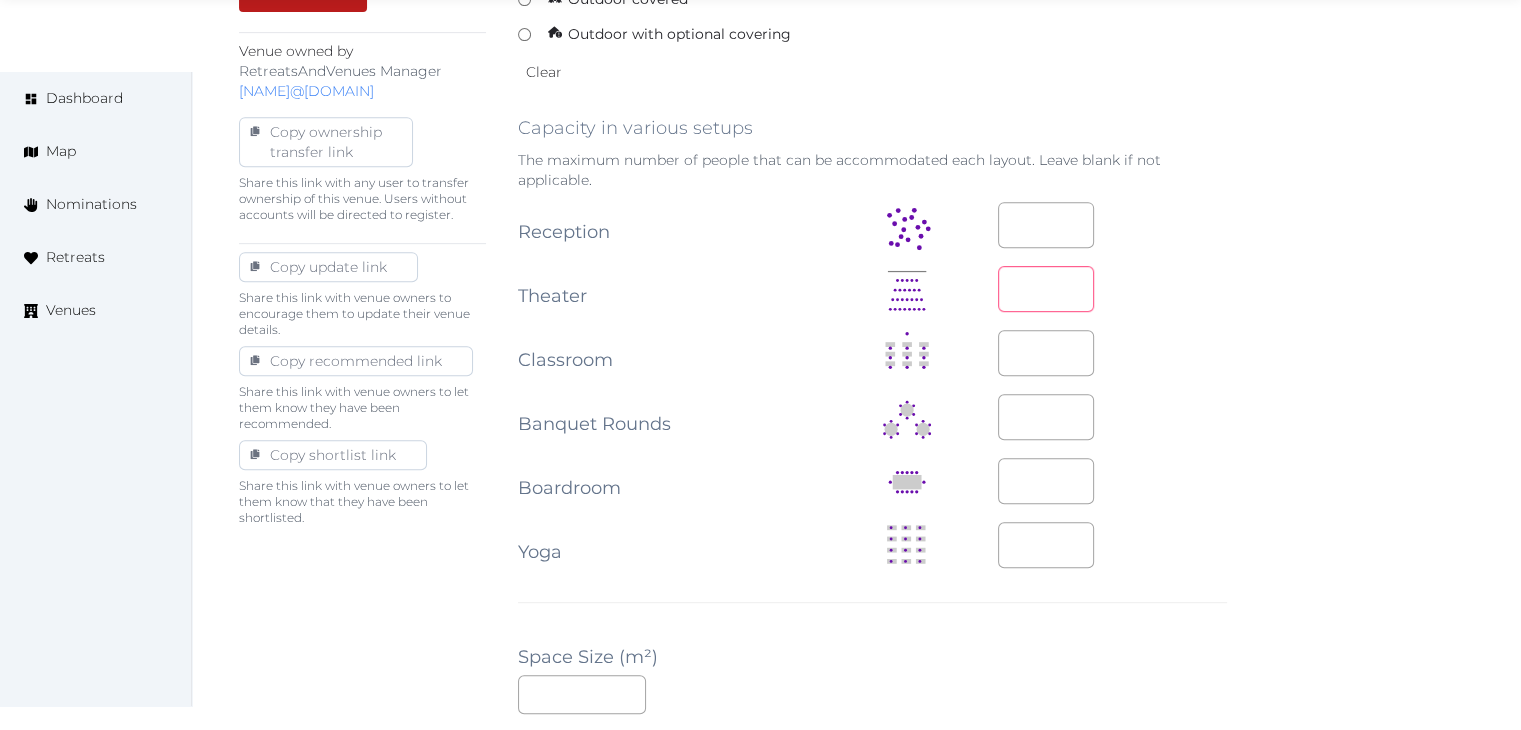 click at bounding box center (1046, 289) 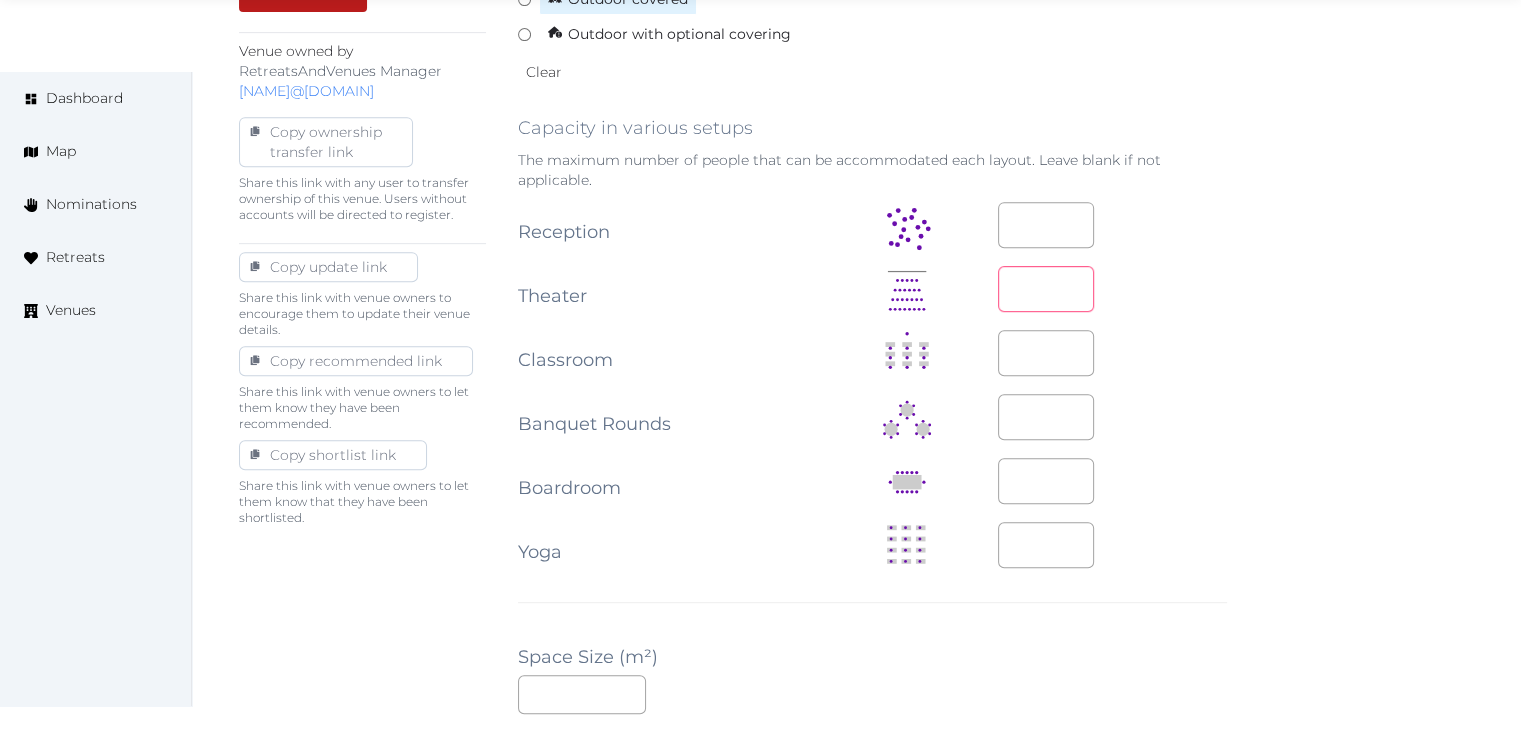 type on "***" 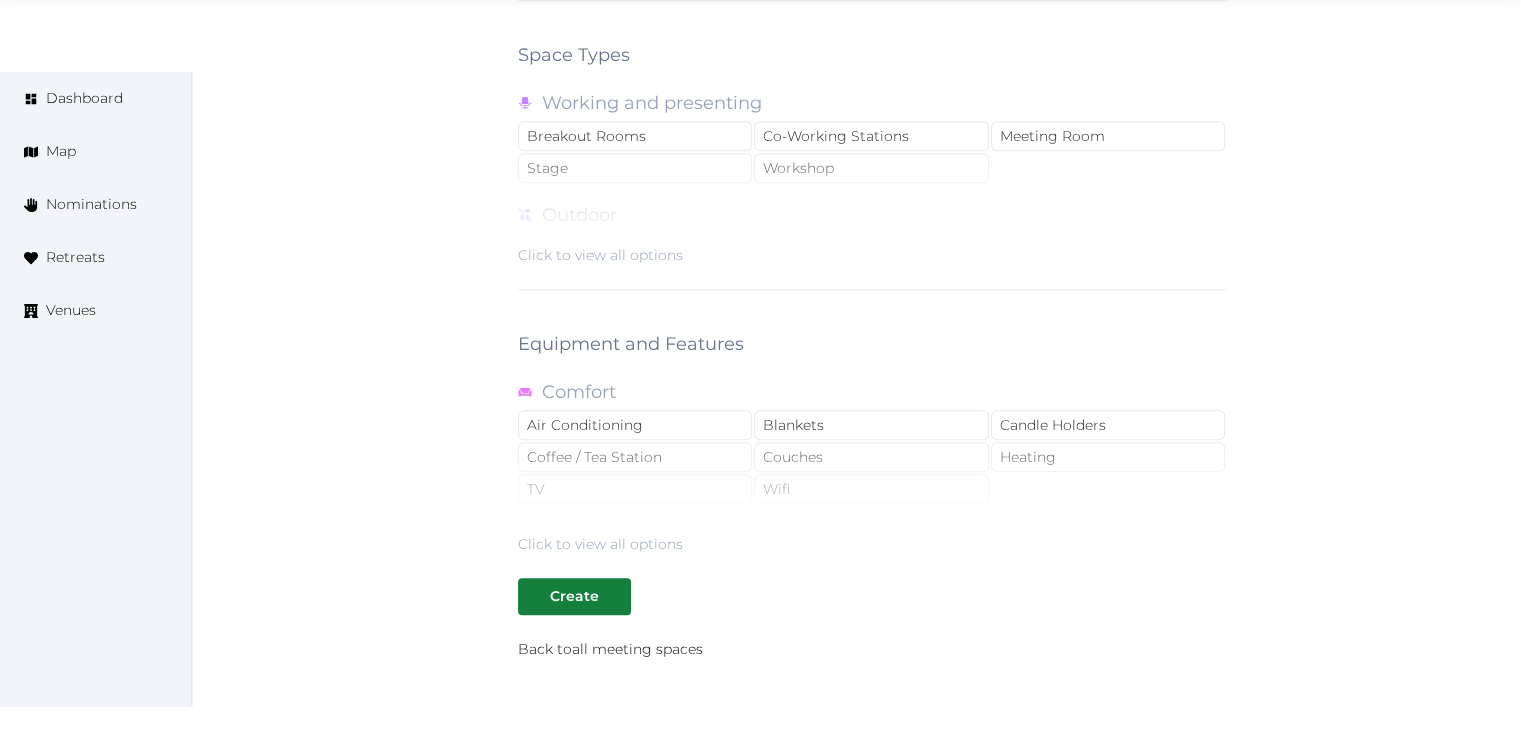 scroll, scrollTop: 1667, scrollLeft: 0, axis: vertical 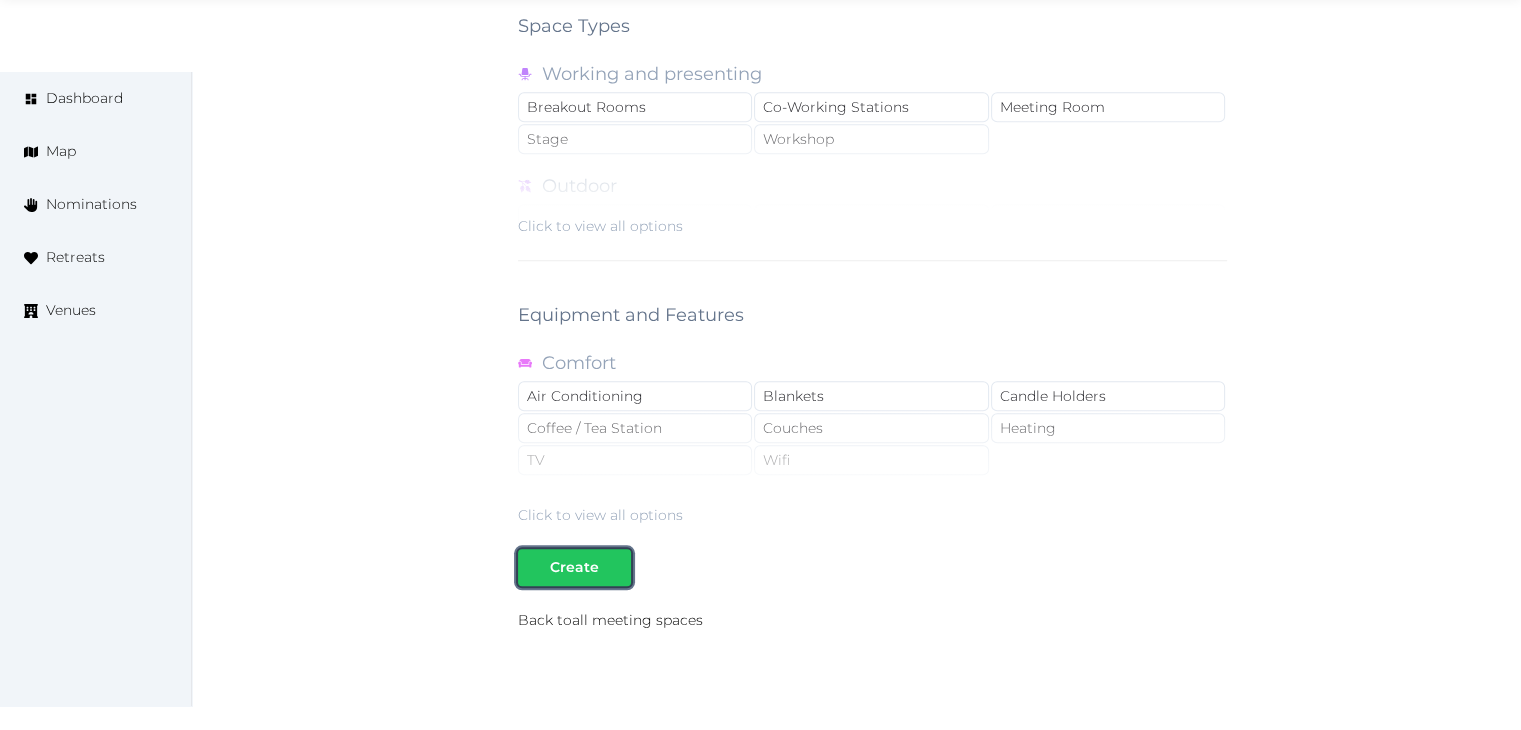 click on "Create" at bounding box center [574, 567] 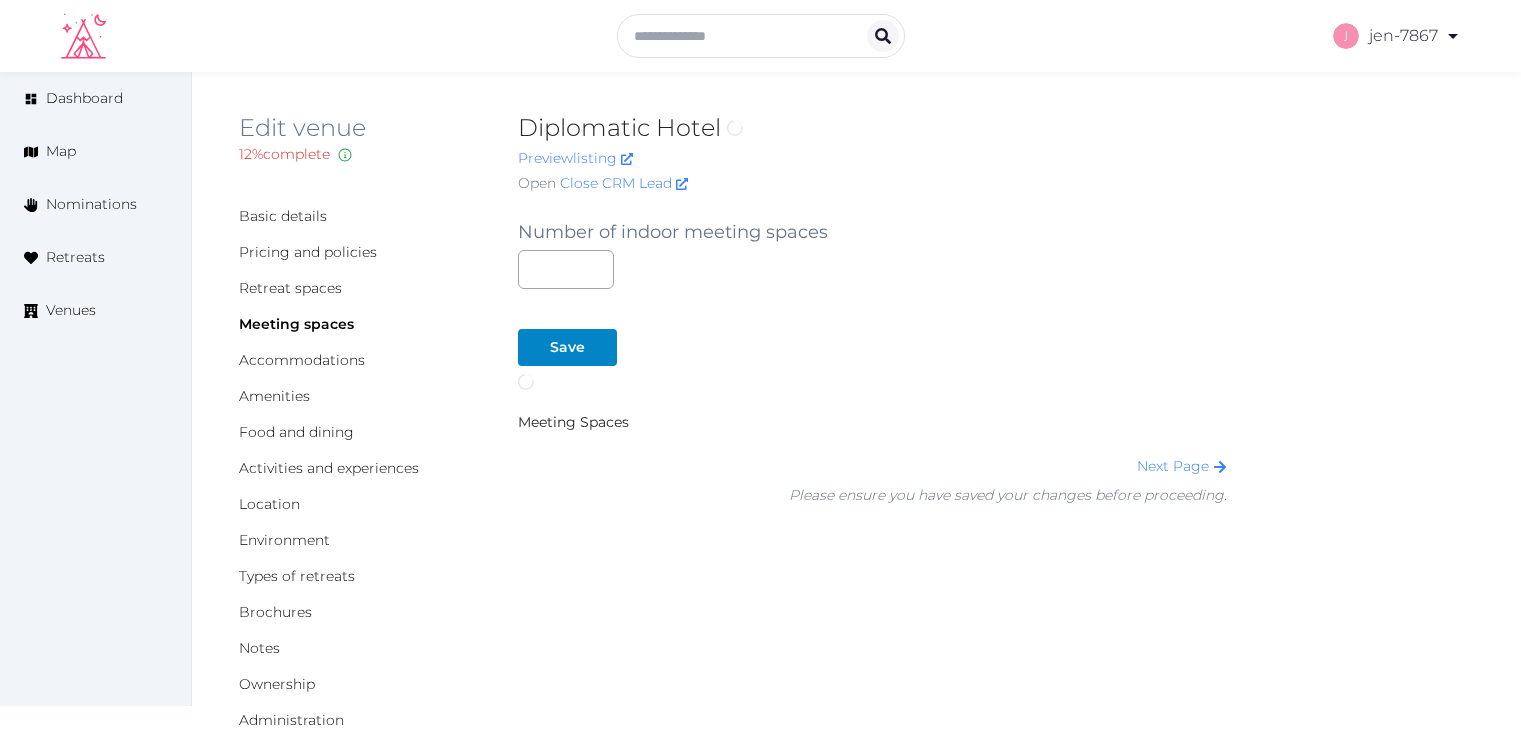 scroll, scrollTop: 0, scrollLeft: 0, axis: both 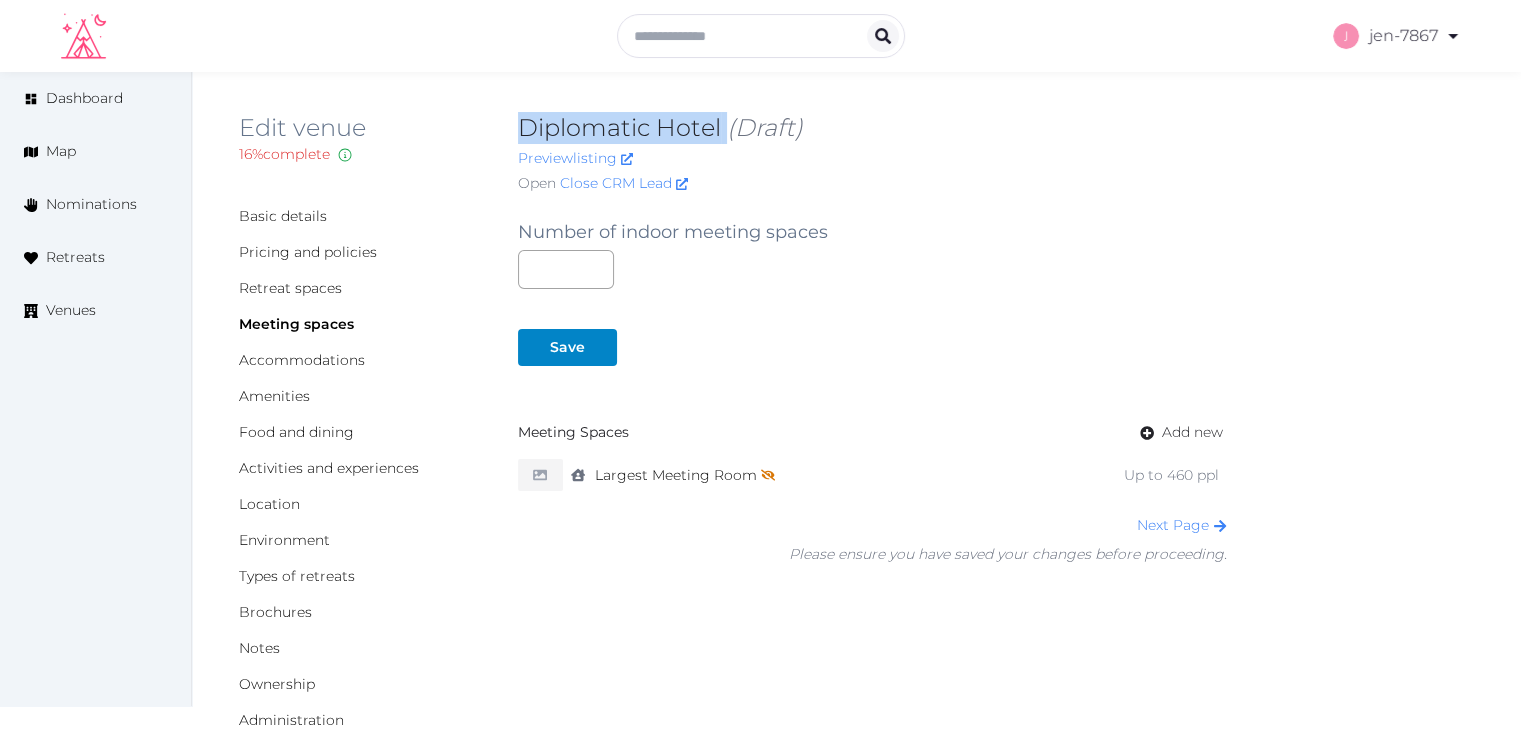 drag, startPoint x: 724, startPoint y: 133, endPoint x: 520, endPoint y: 126, distance: 204.12006 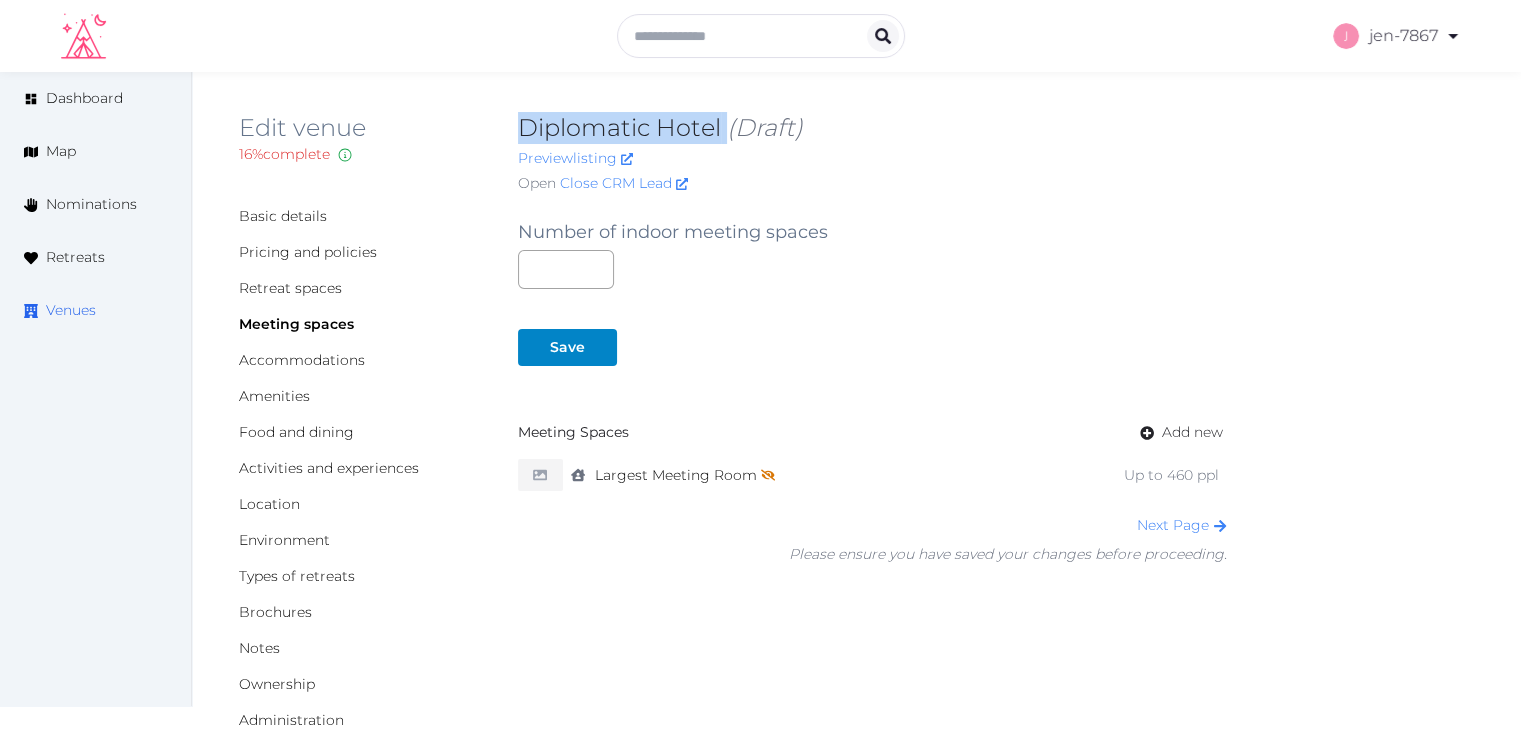 click on "Venues" at bounding box center (71, 310) 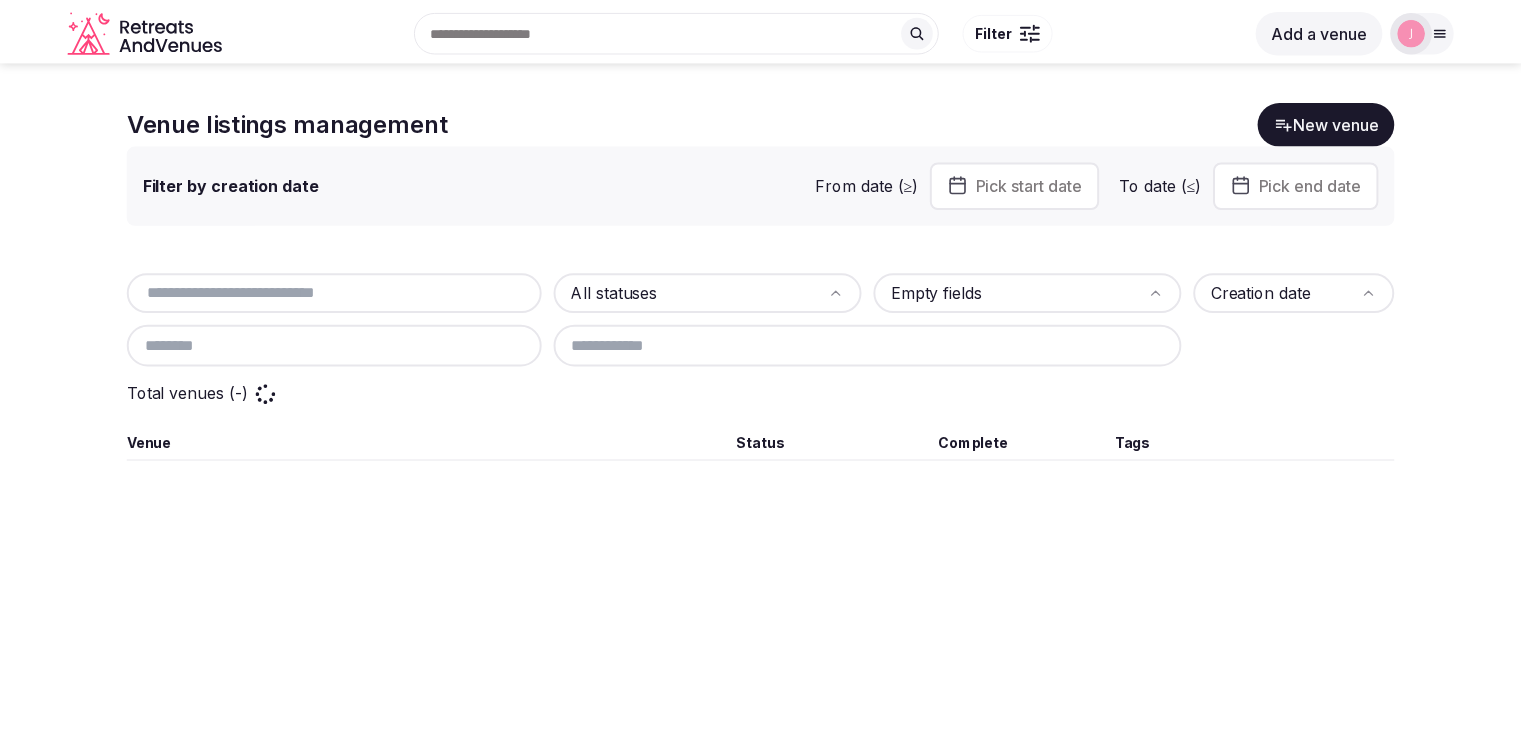 scroll, scrollTop: 0, scrollLeft: 0, axis: both 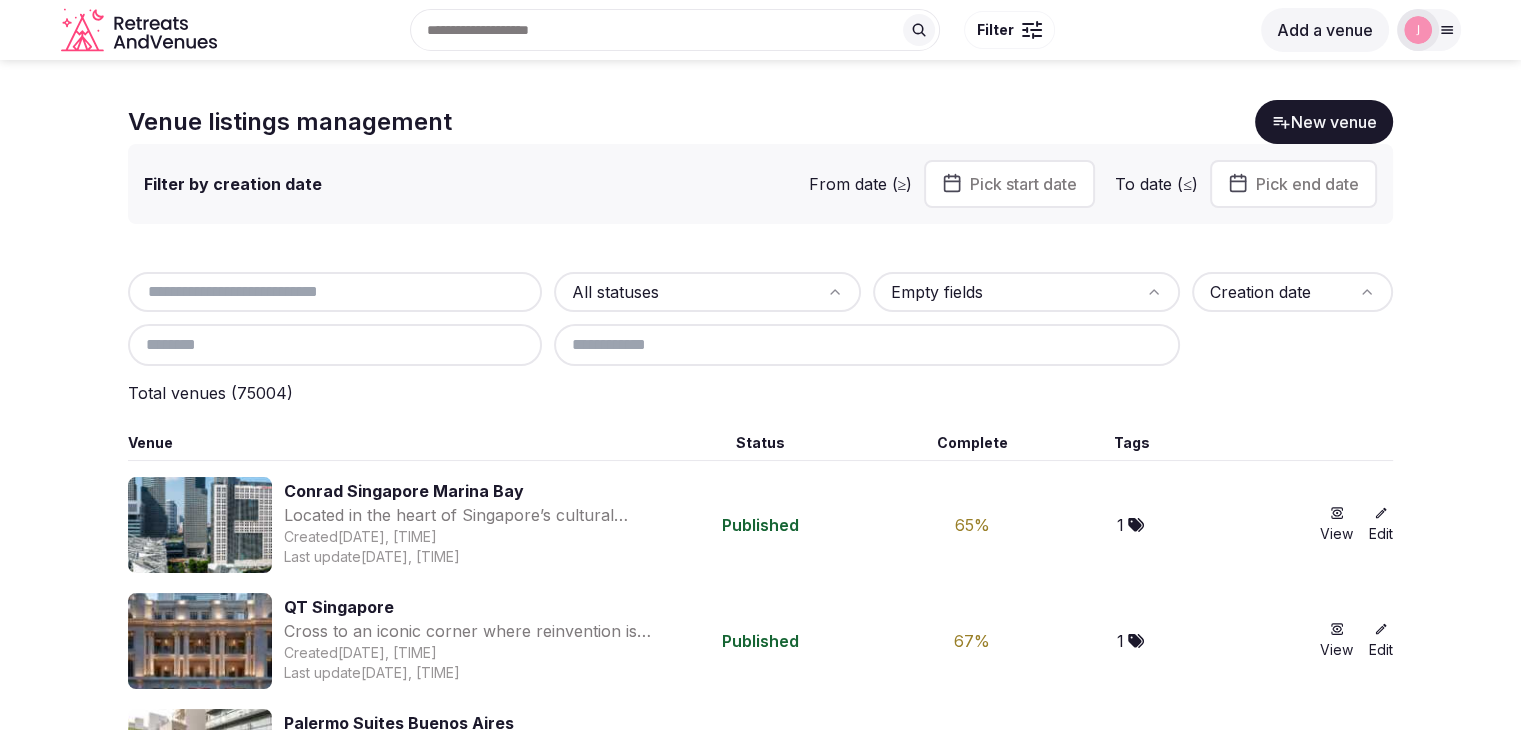 click at bounding box center (335, 292) 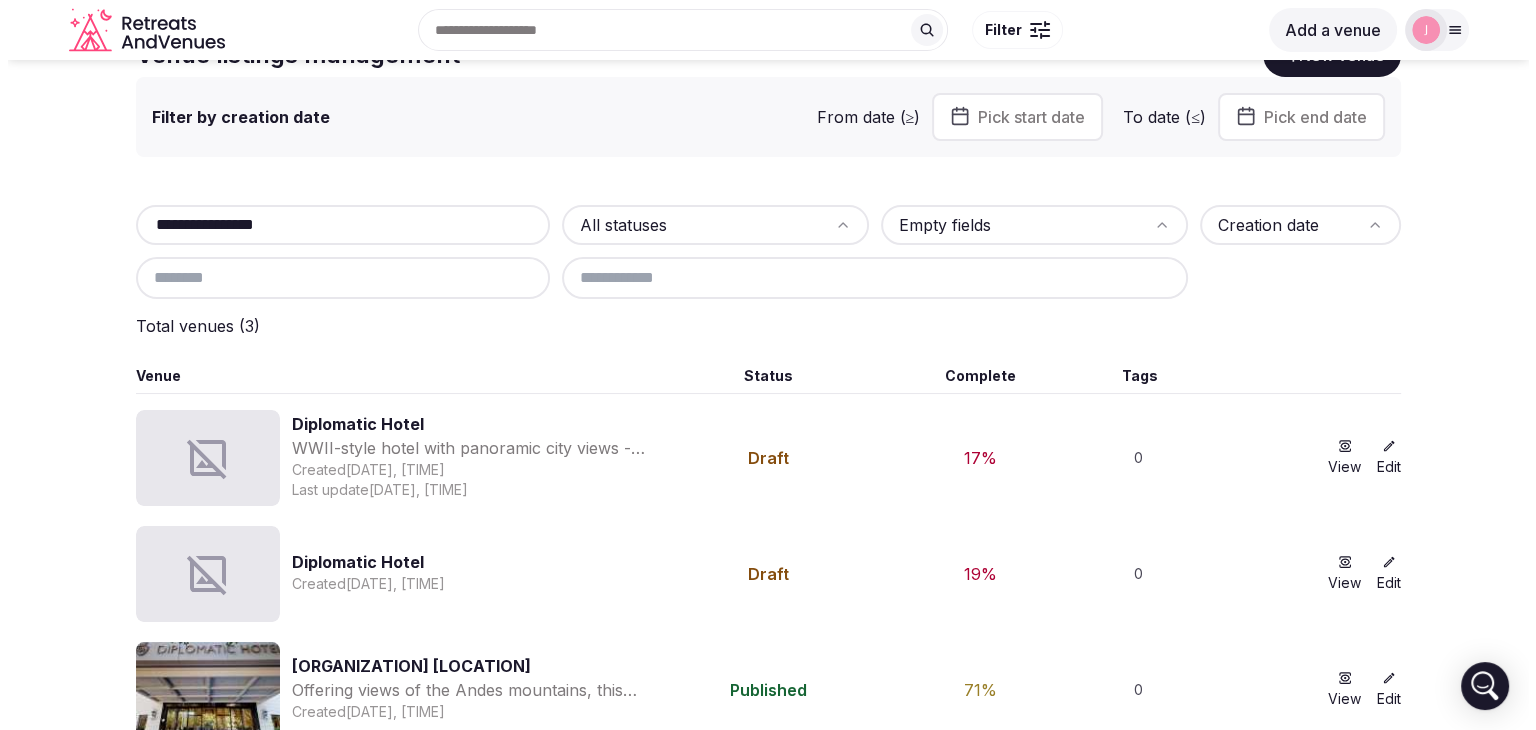 scroll, scrollTop: 0, scrollLeft: 0, axis: both 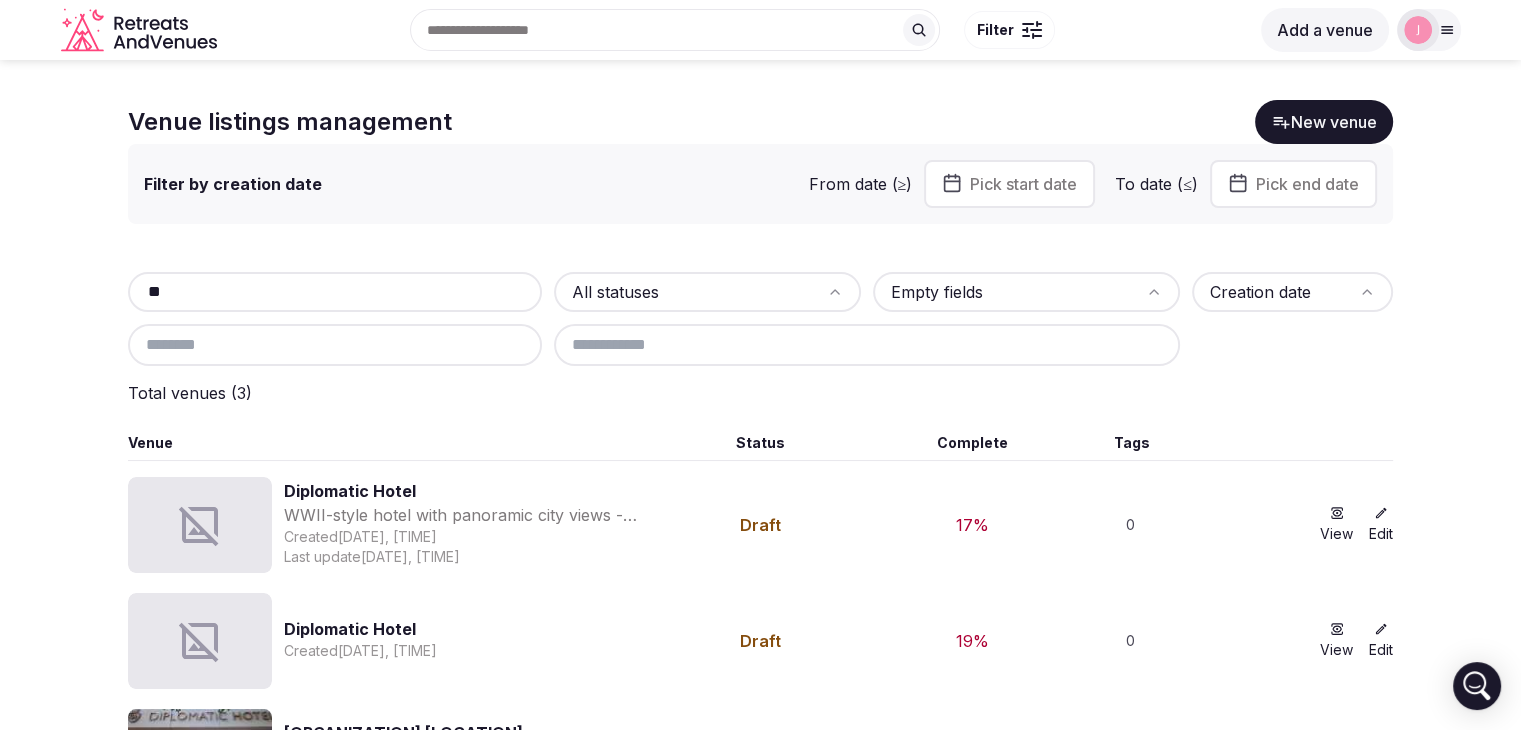 type on "*" 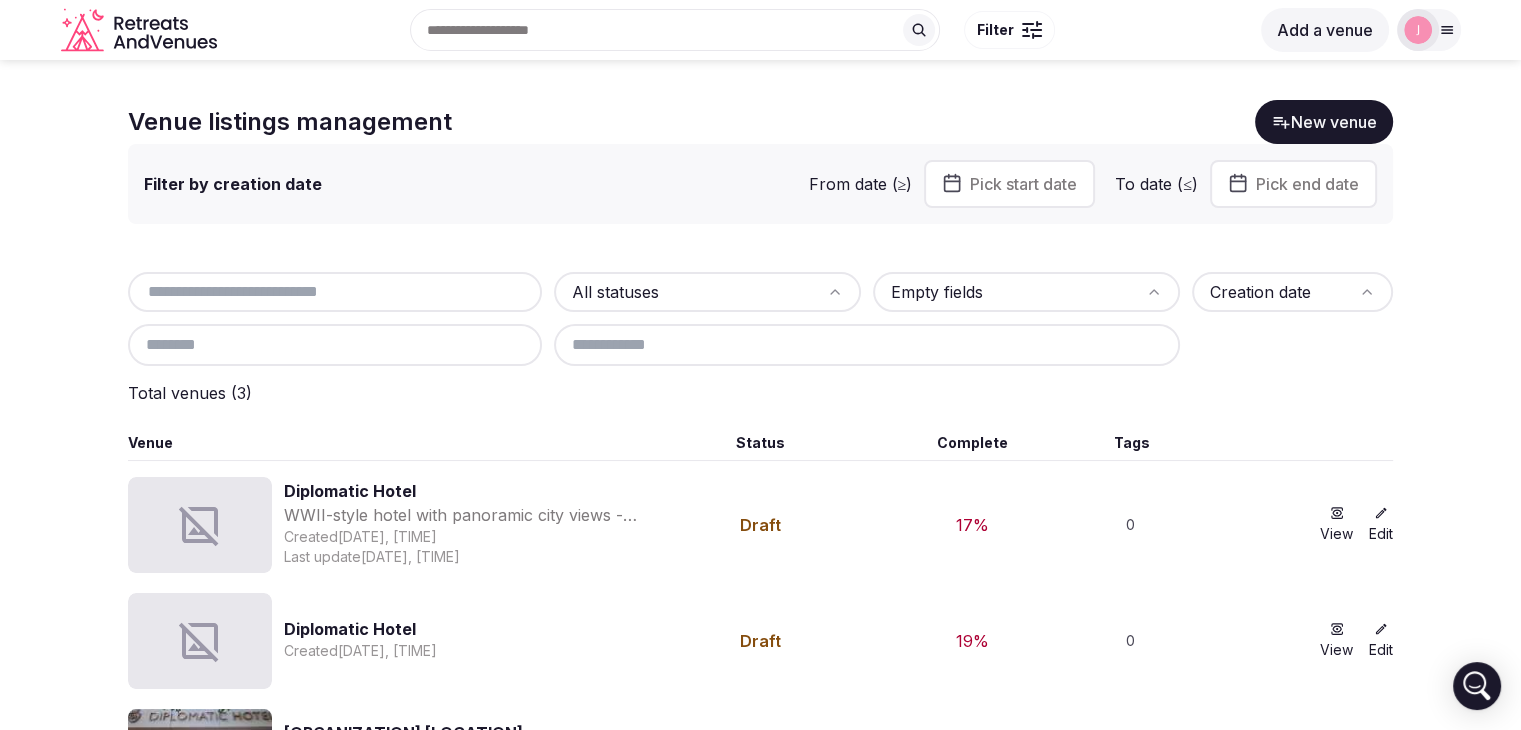 paste on "**********" 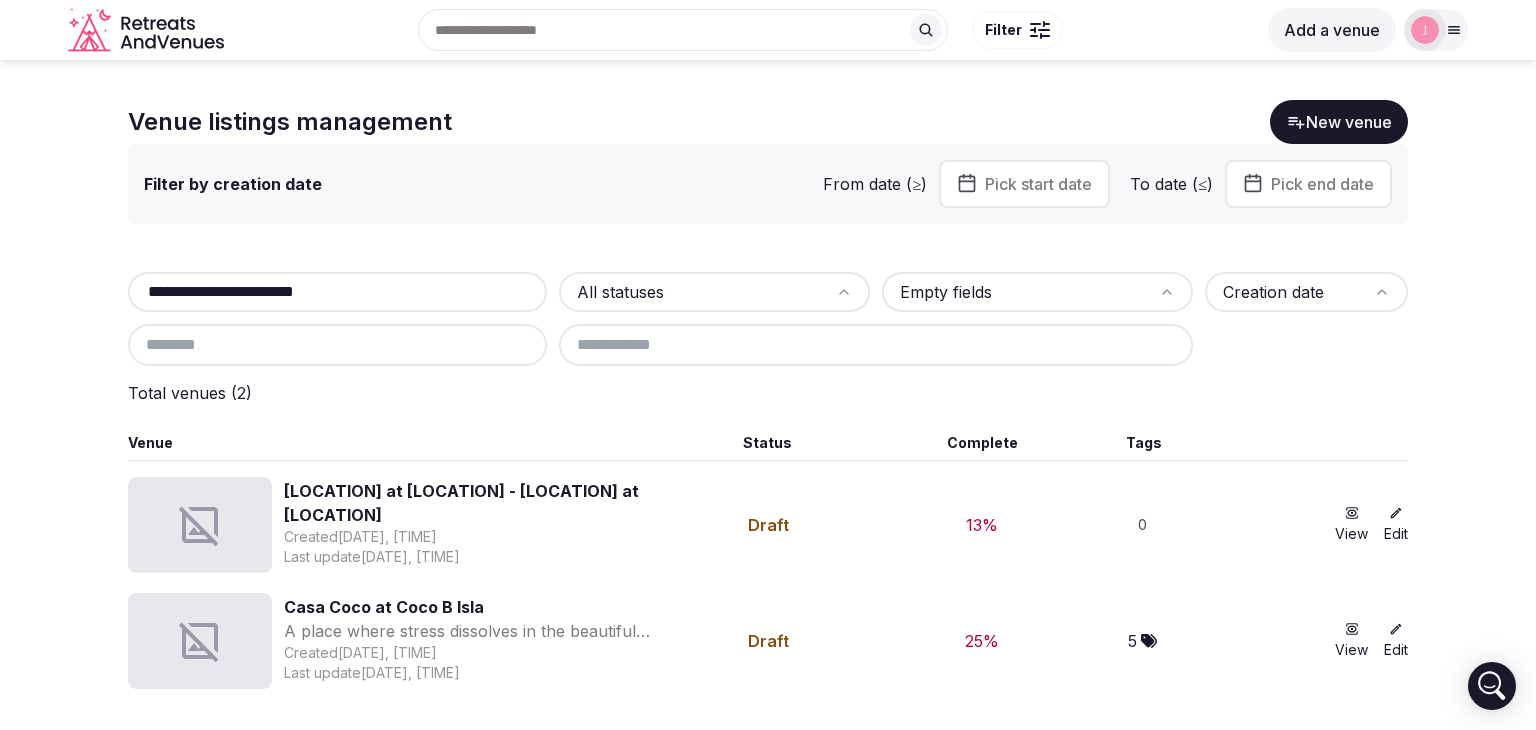 click on "**********" at bounding box center [337, 292] 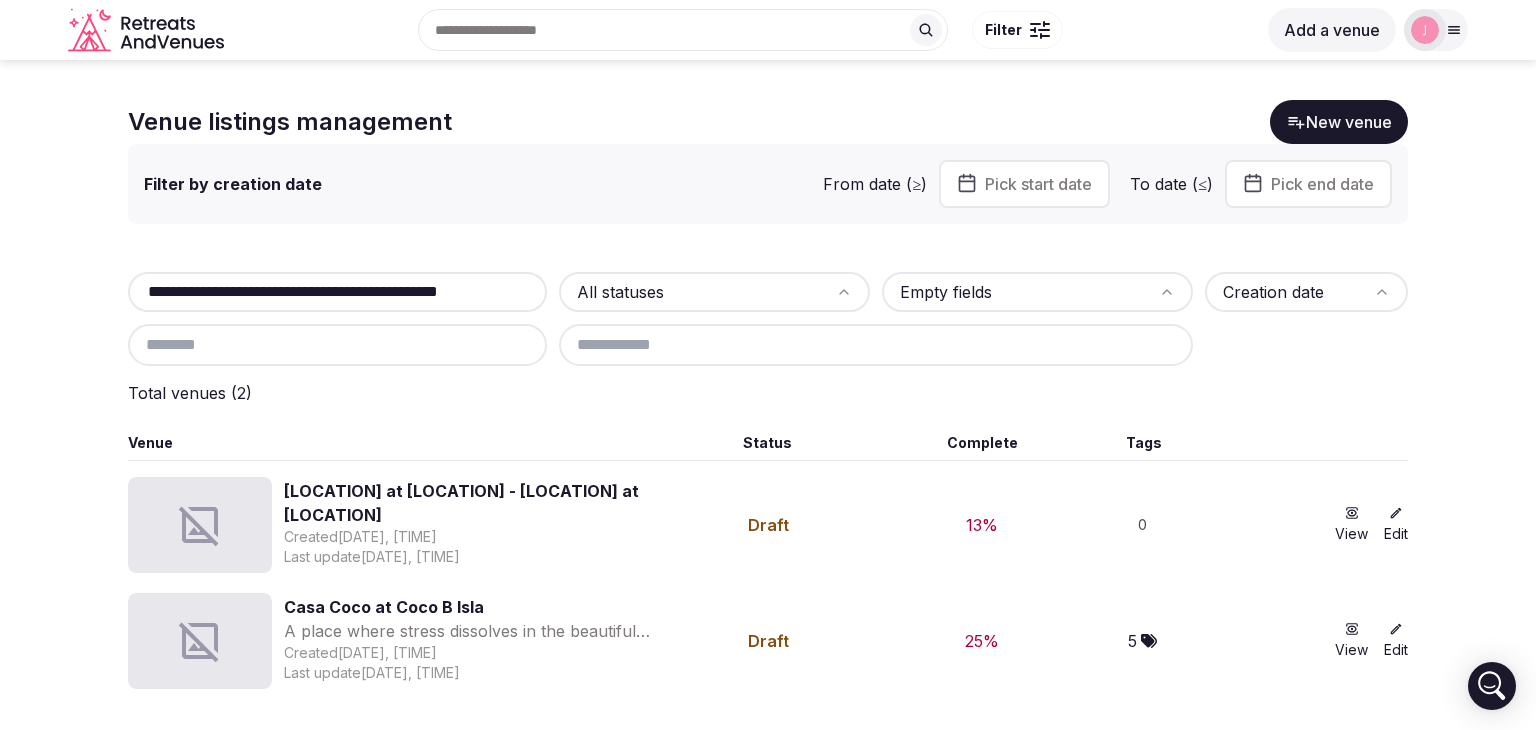 scroll, scrollTop: 0, scrollLeft: 64, axis: horizontal 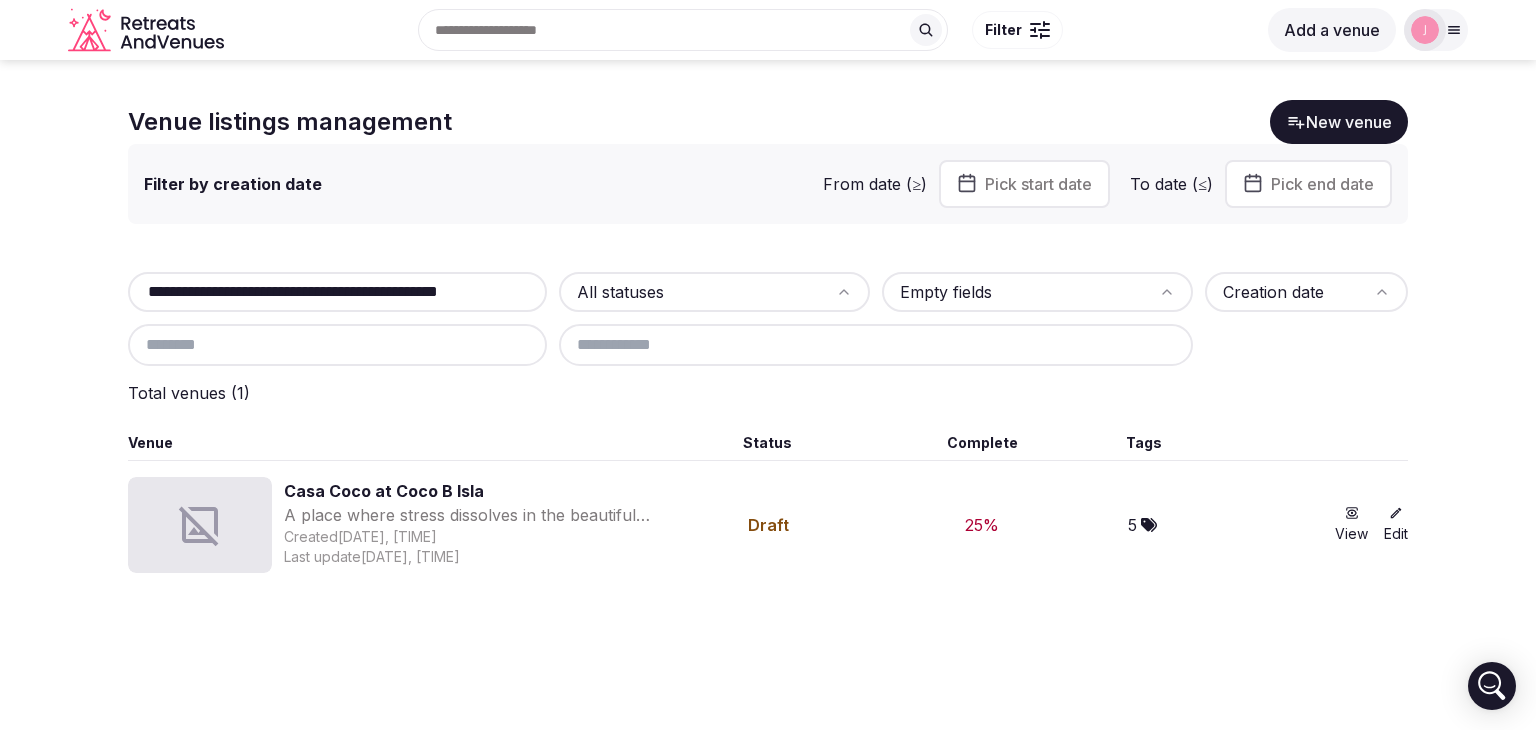 type on "**********" 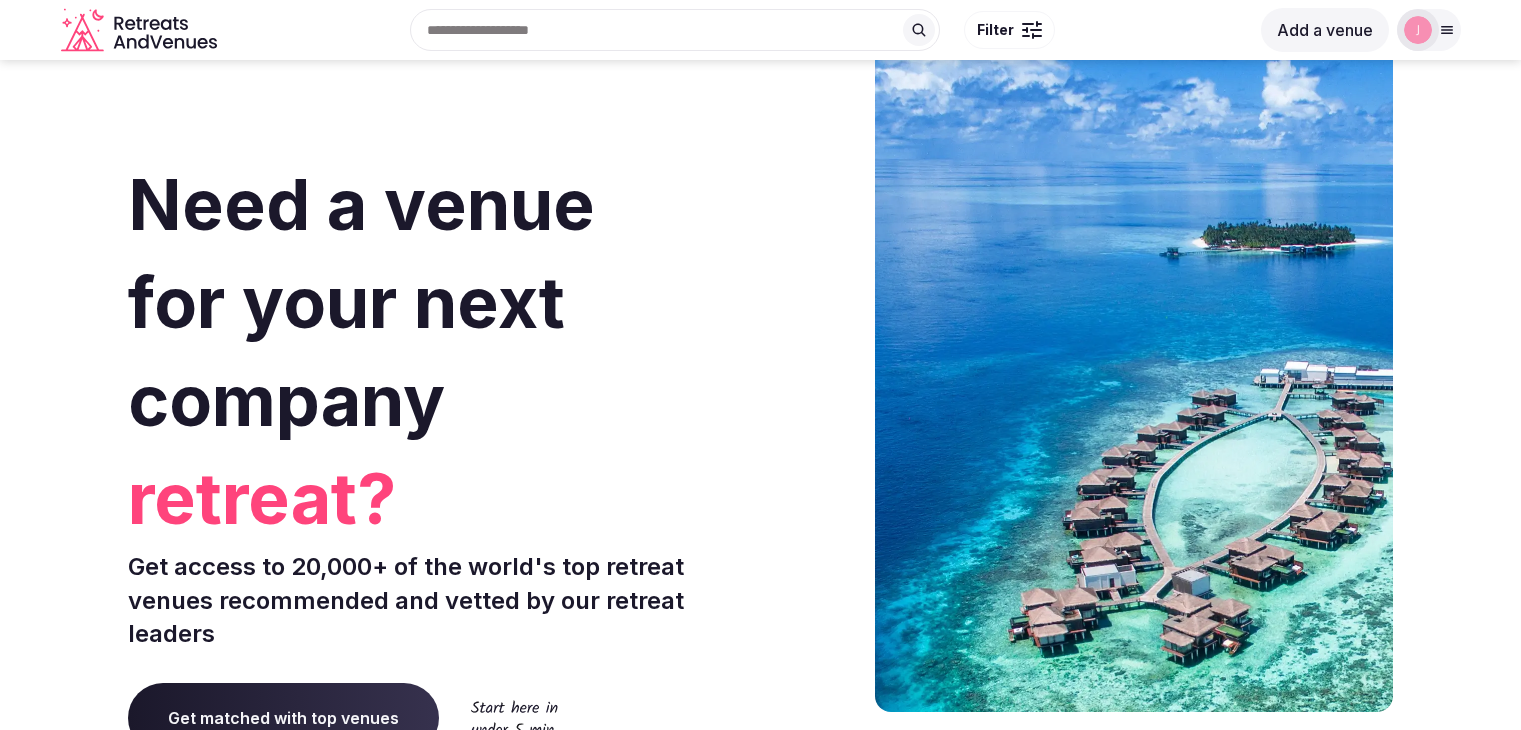 scroll, scrollTop: 0, scrollLeft: 0, axis: both 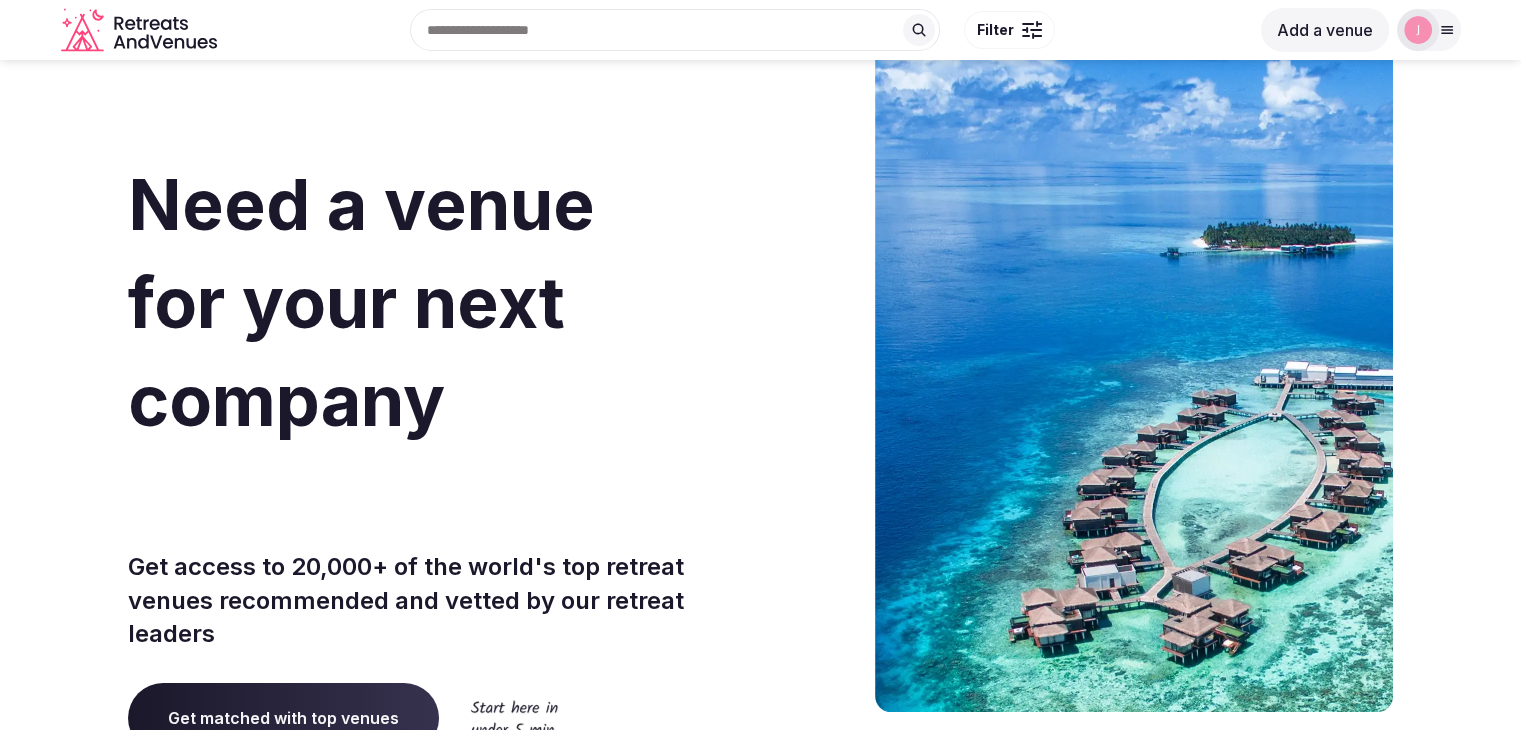 drag, startPoint x: 1525, startPoint y: 41, endPoint x: 1522, endPoint y: 12, distance: 29.15476 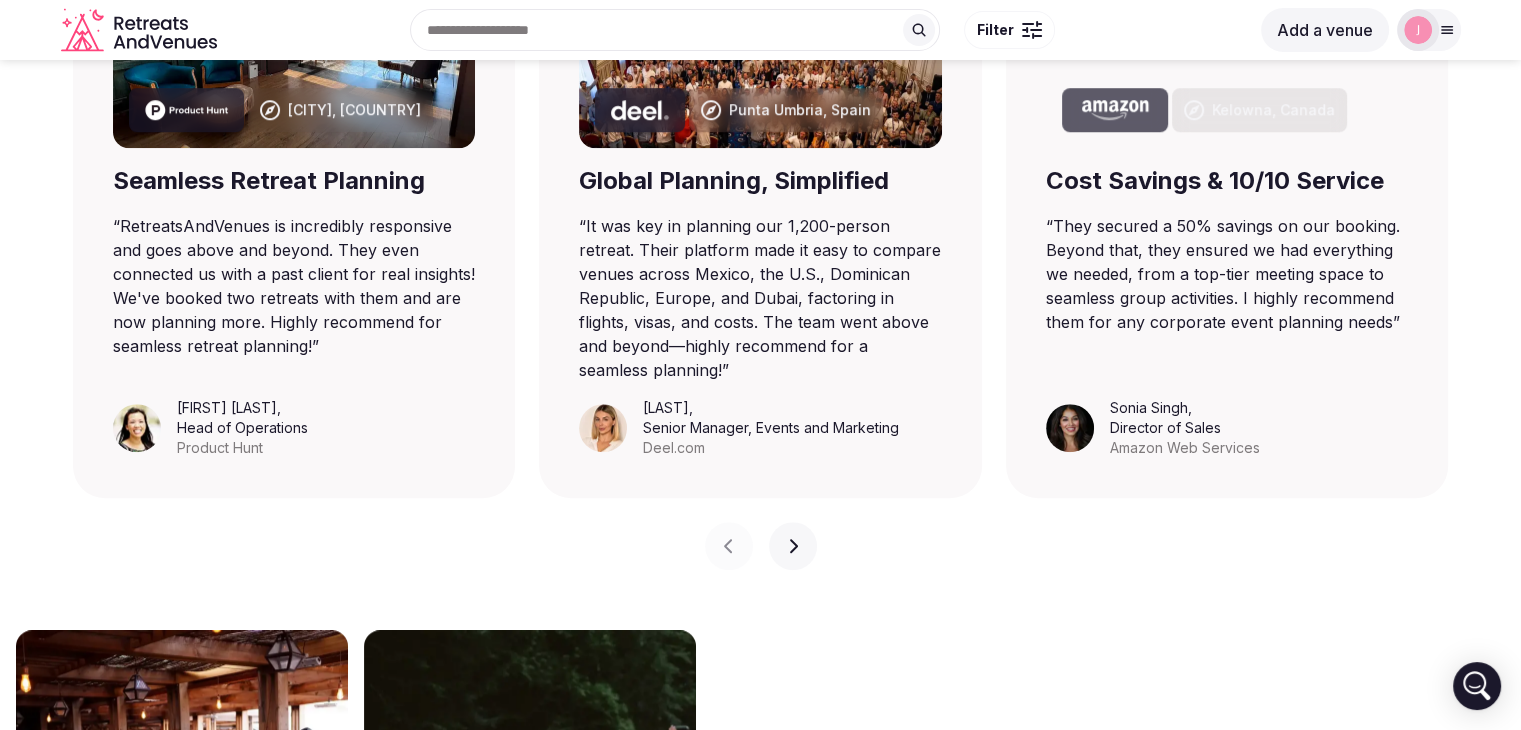 scroll, scrollTop: 0, scrollLeft: 0, axis: both 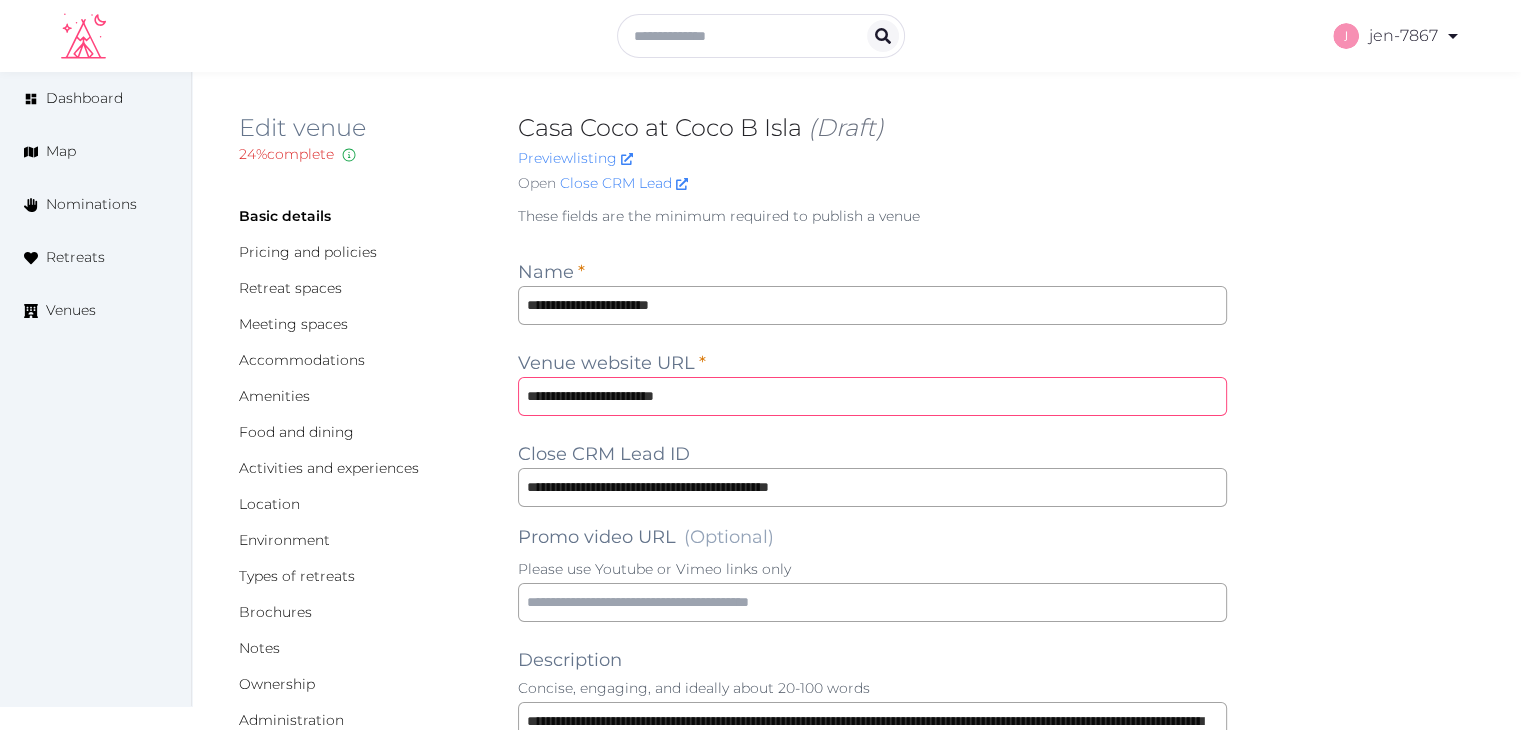 click on "**********" at bounding box center [872, 396] 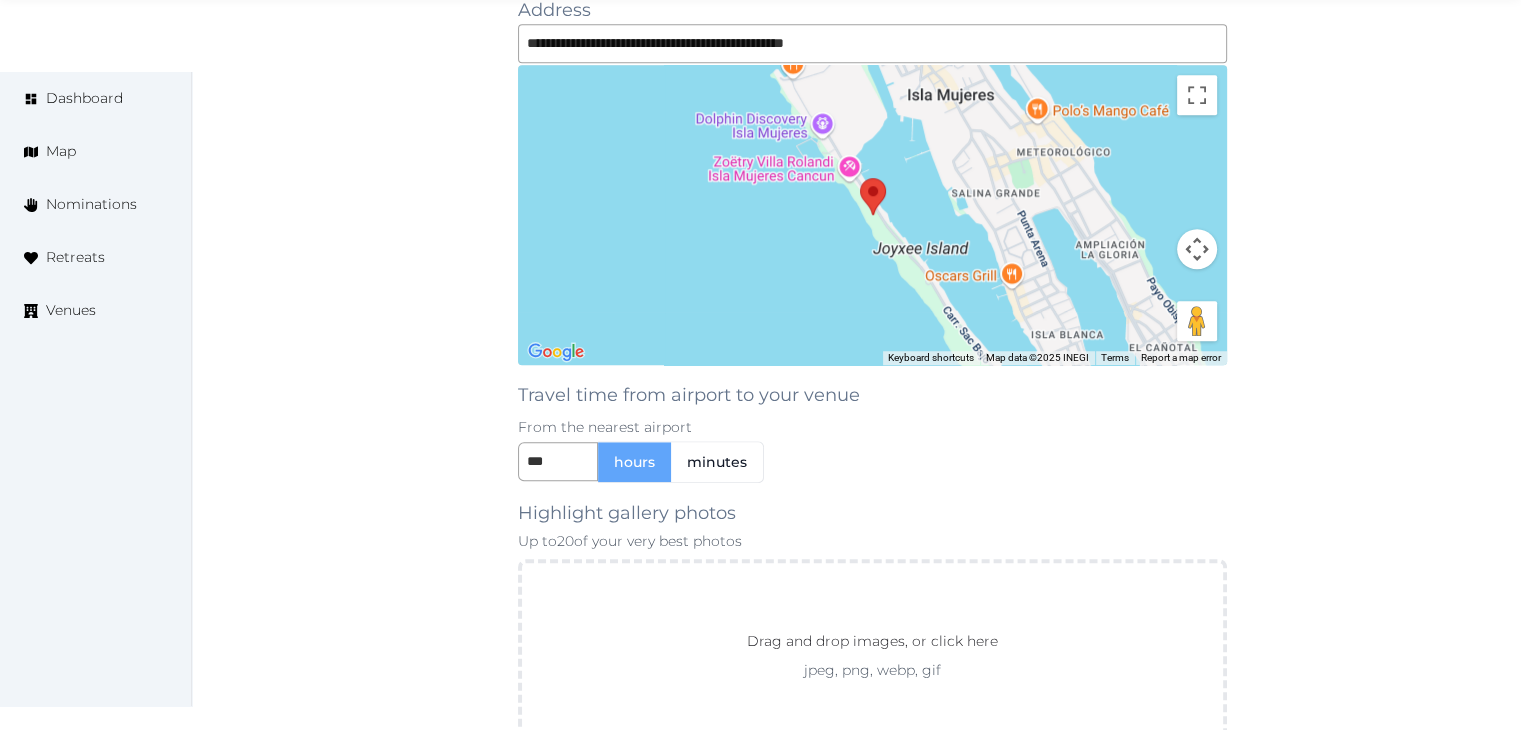 scroll, scrollTop: 1554, scrollLeft: 0, axis: vertical 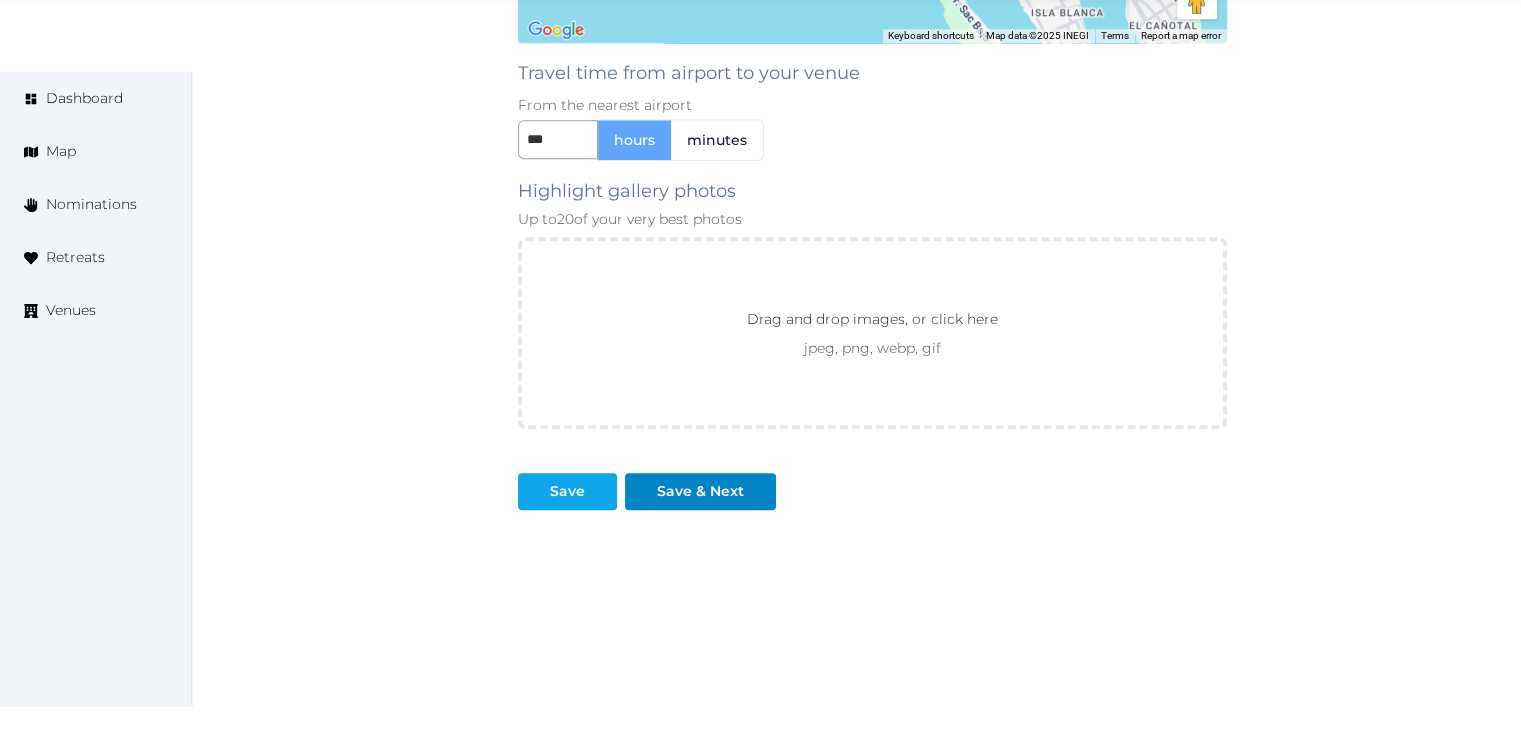 type on "**********" 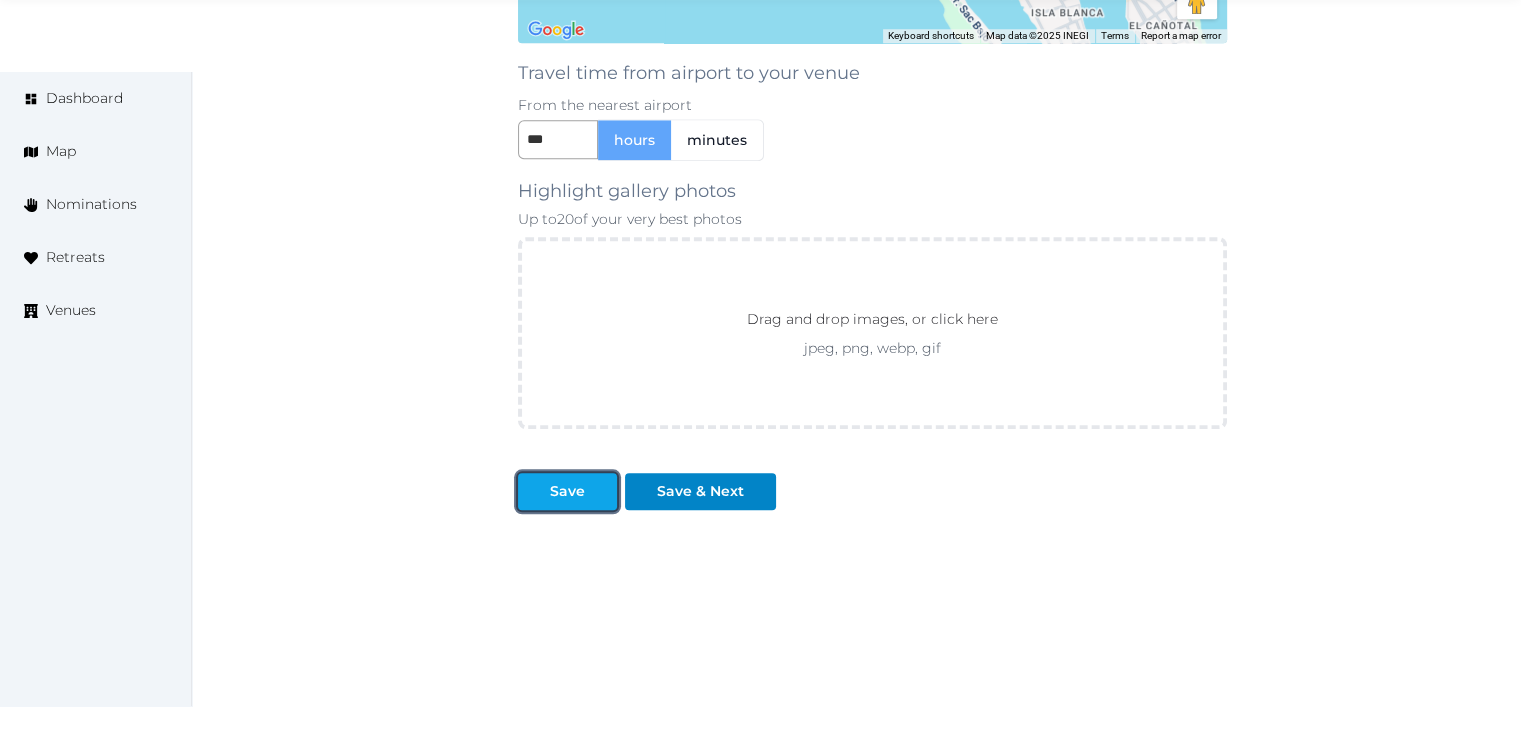 click on "Save" at bounding box center (567, 491) 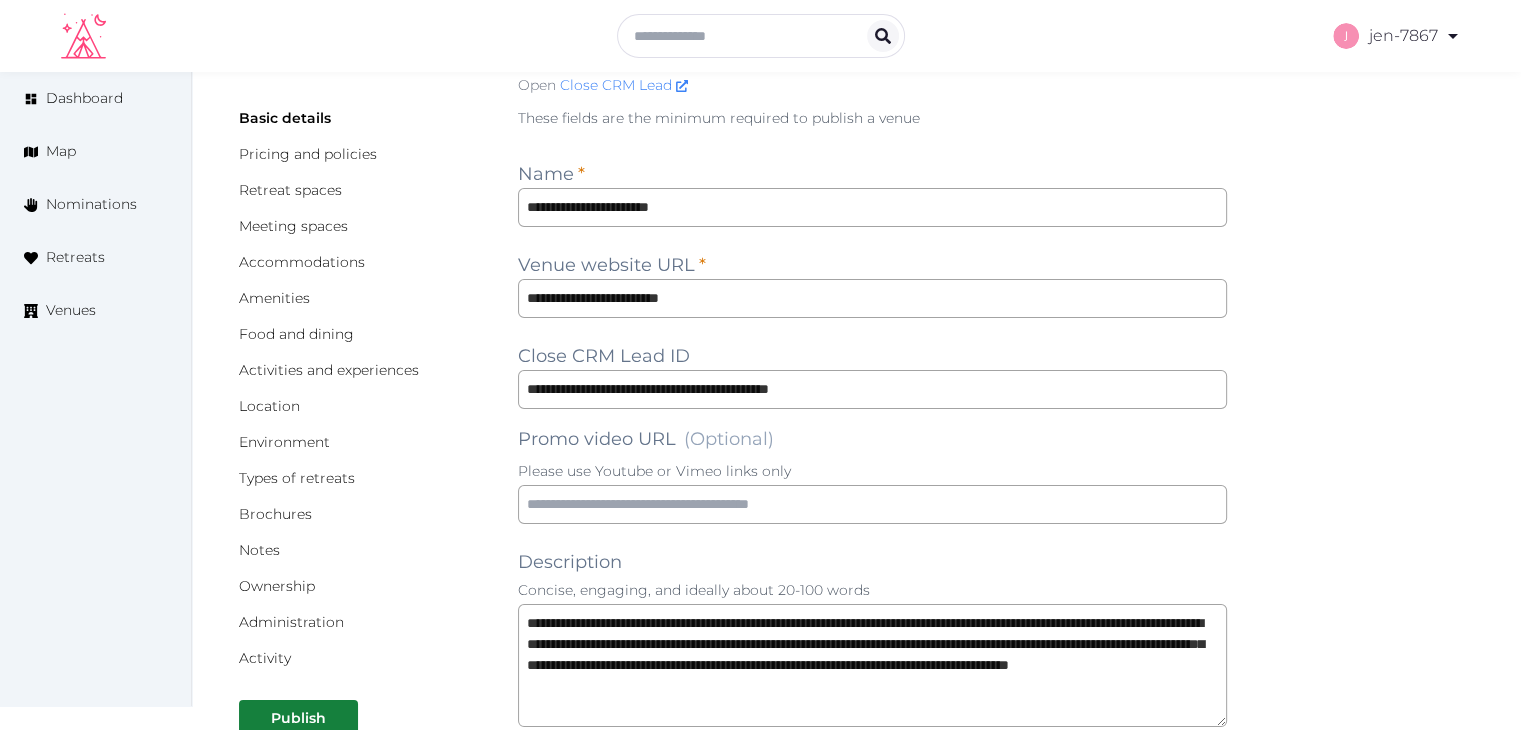 scroll, scrollTop: 71, scrollLeft: 0, axis: vertical 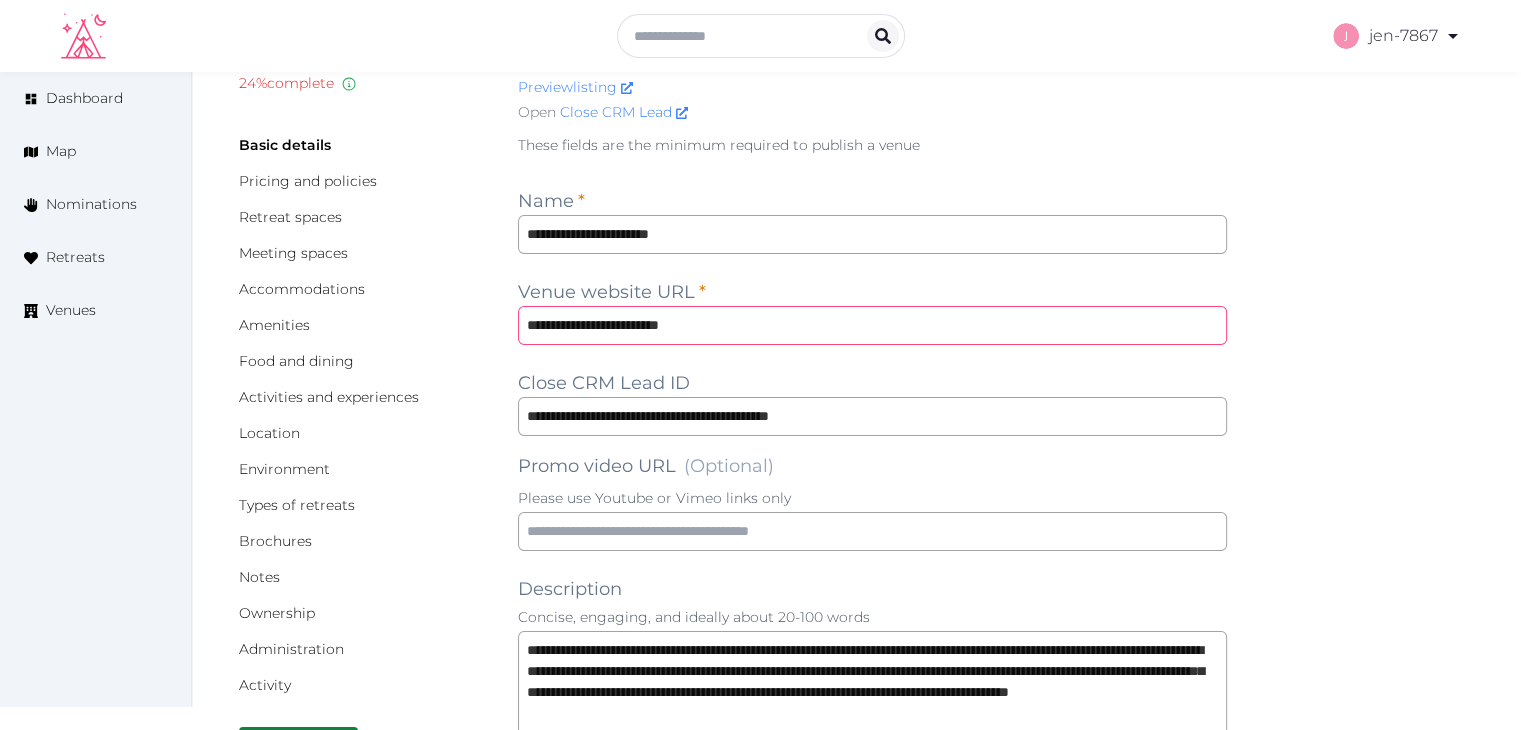 click on "**********" at bounding box center (872, 325) 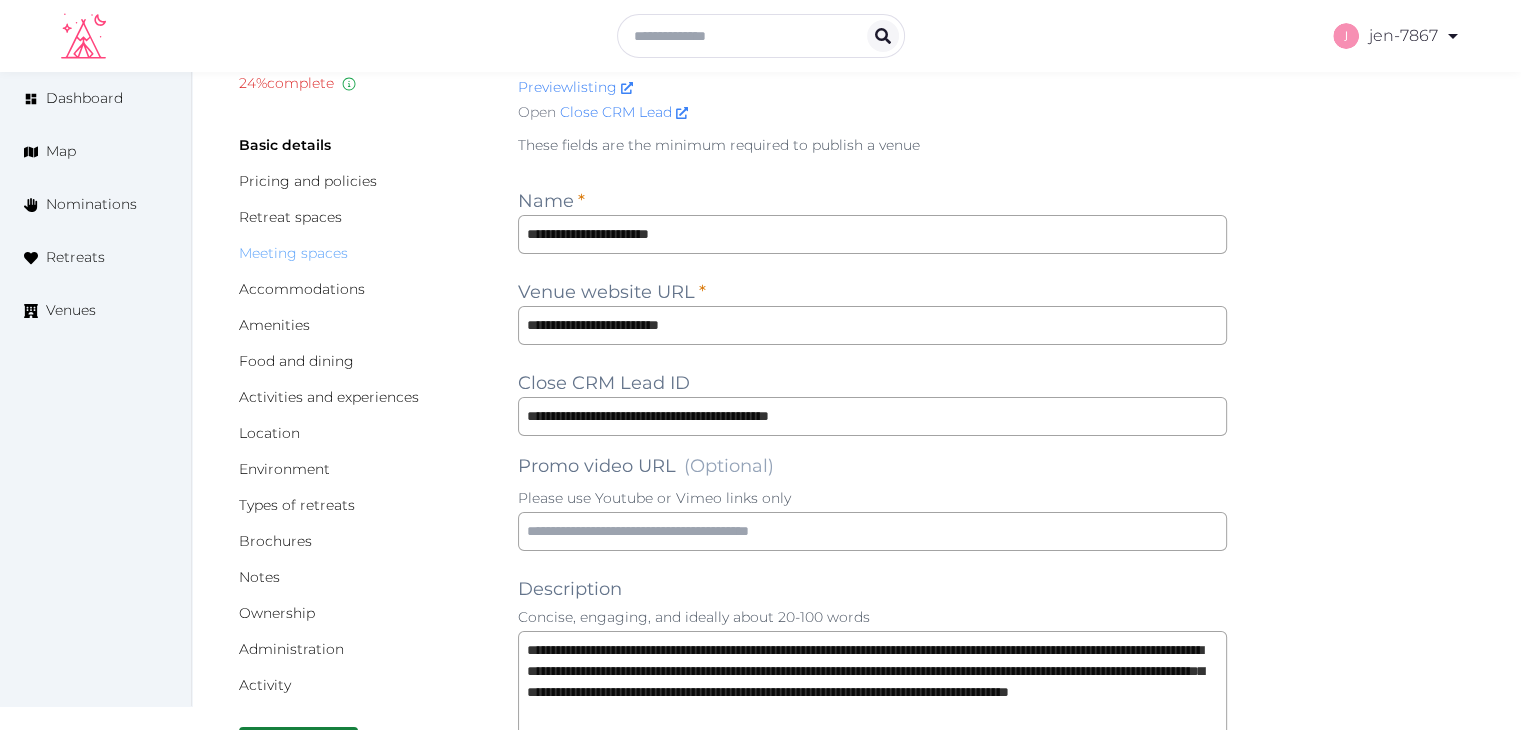 click on "Meeting spaces" at bounding box center [293, 253] 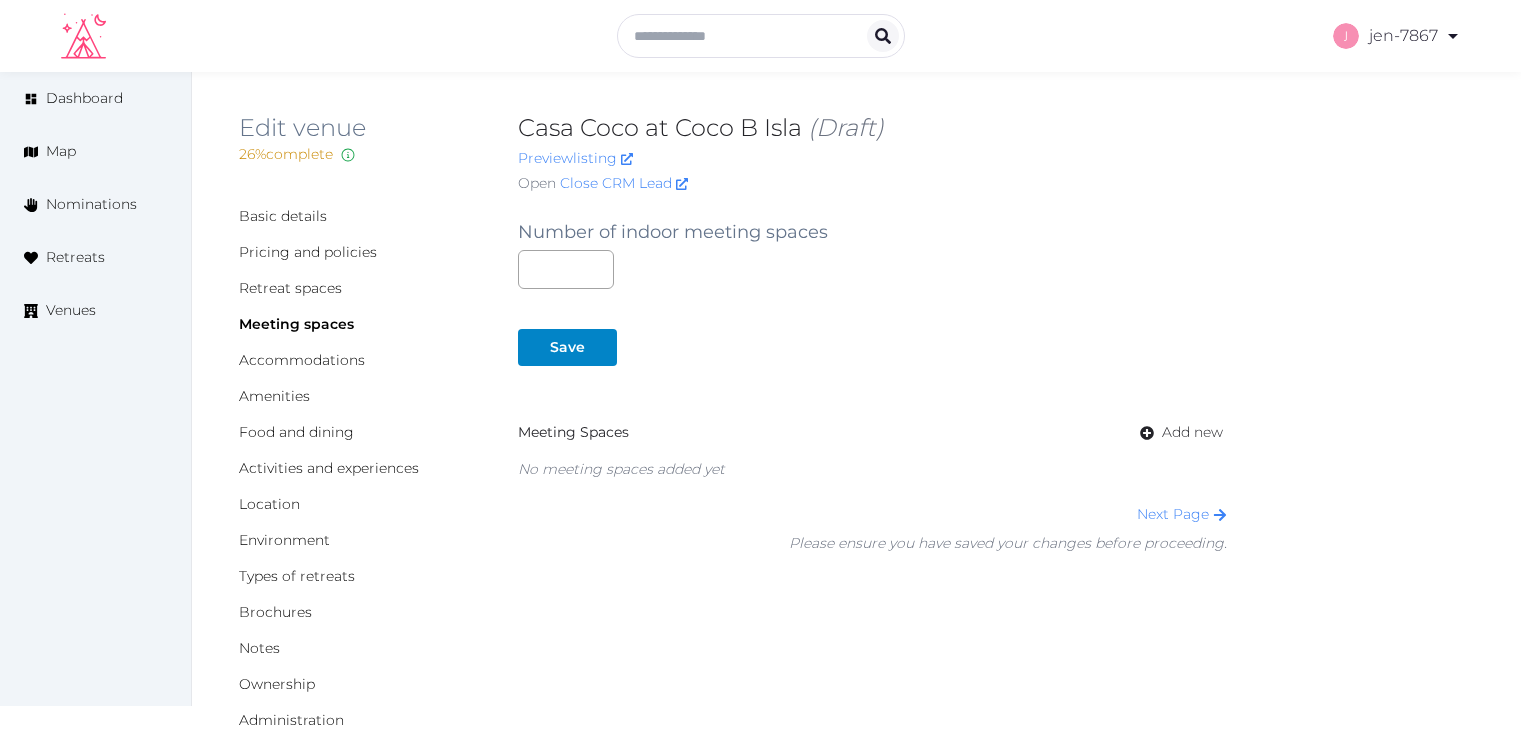 scroll, scrollTop: 0, scrollLeft: 0, axis: both 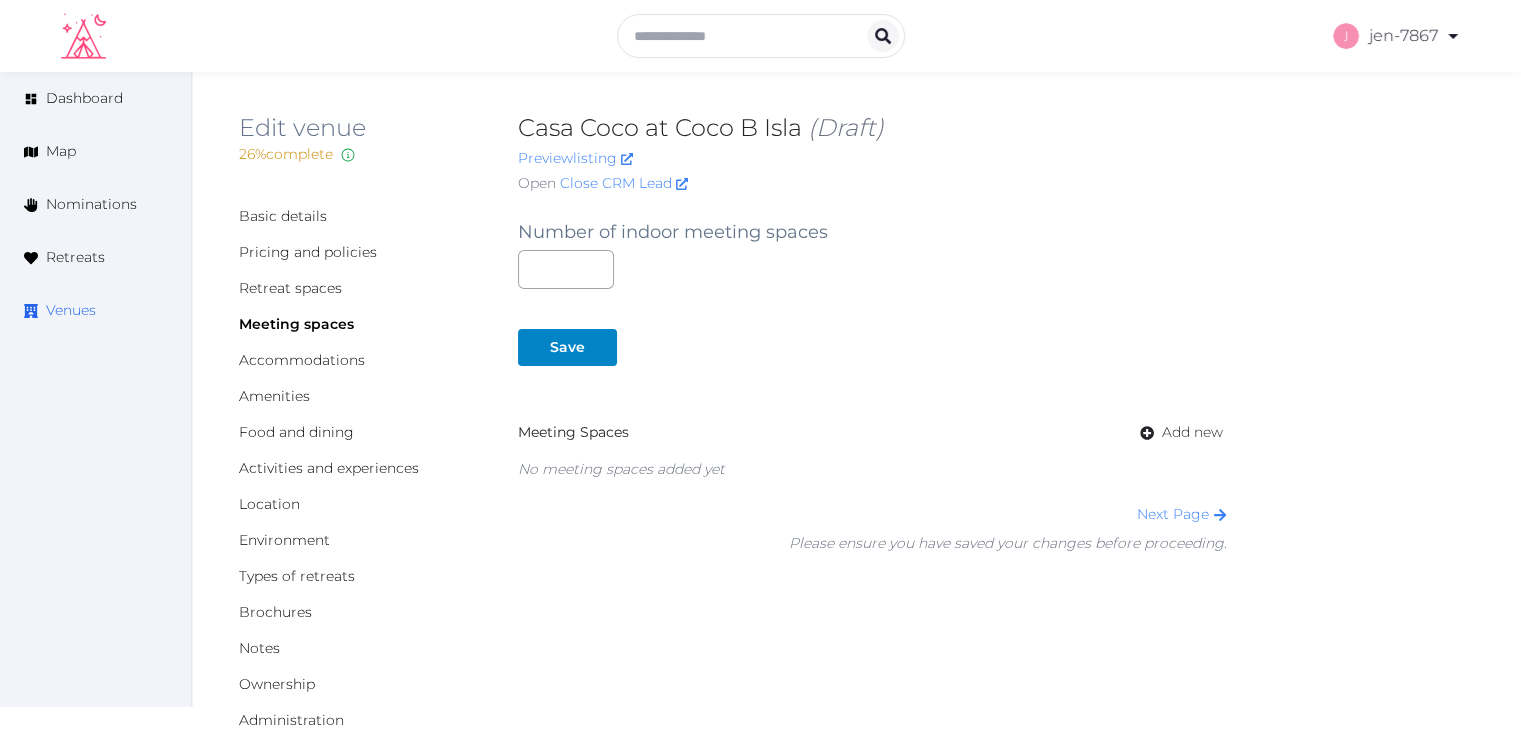 click on "Venues" at bounding box center (71, 310) 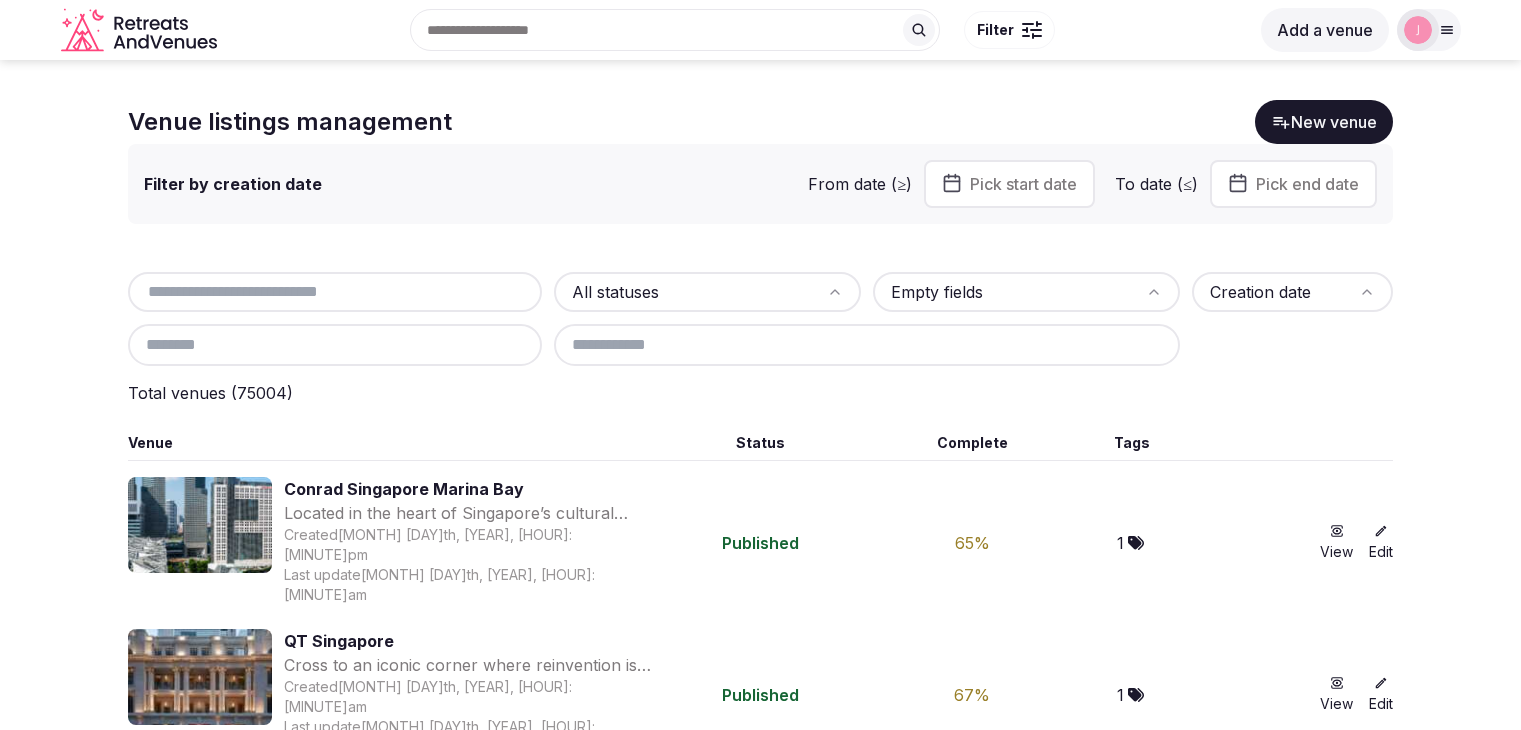 scroll, scrollTop: 0, scrollLeft: 0, axis: both 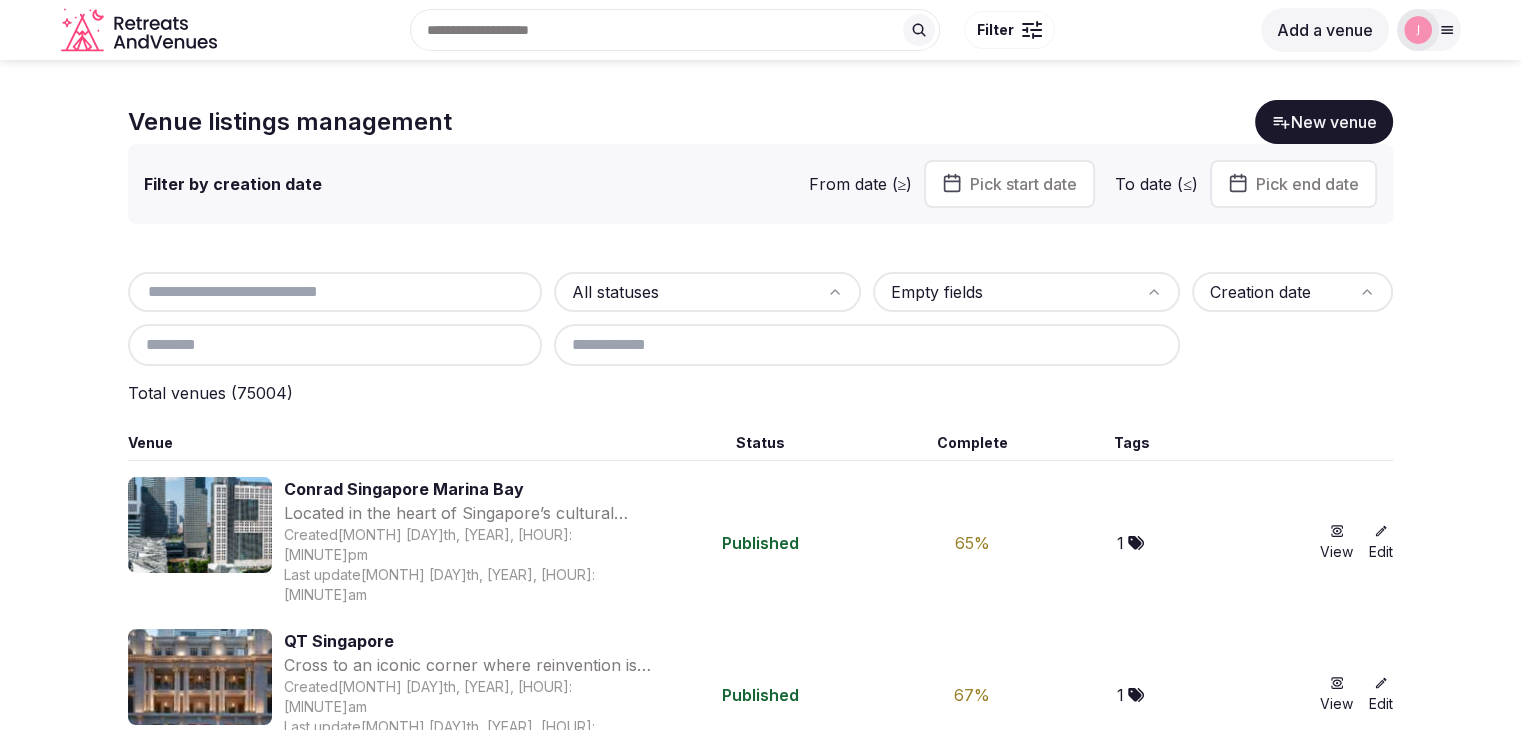 click at bounding box center (335, 292) 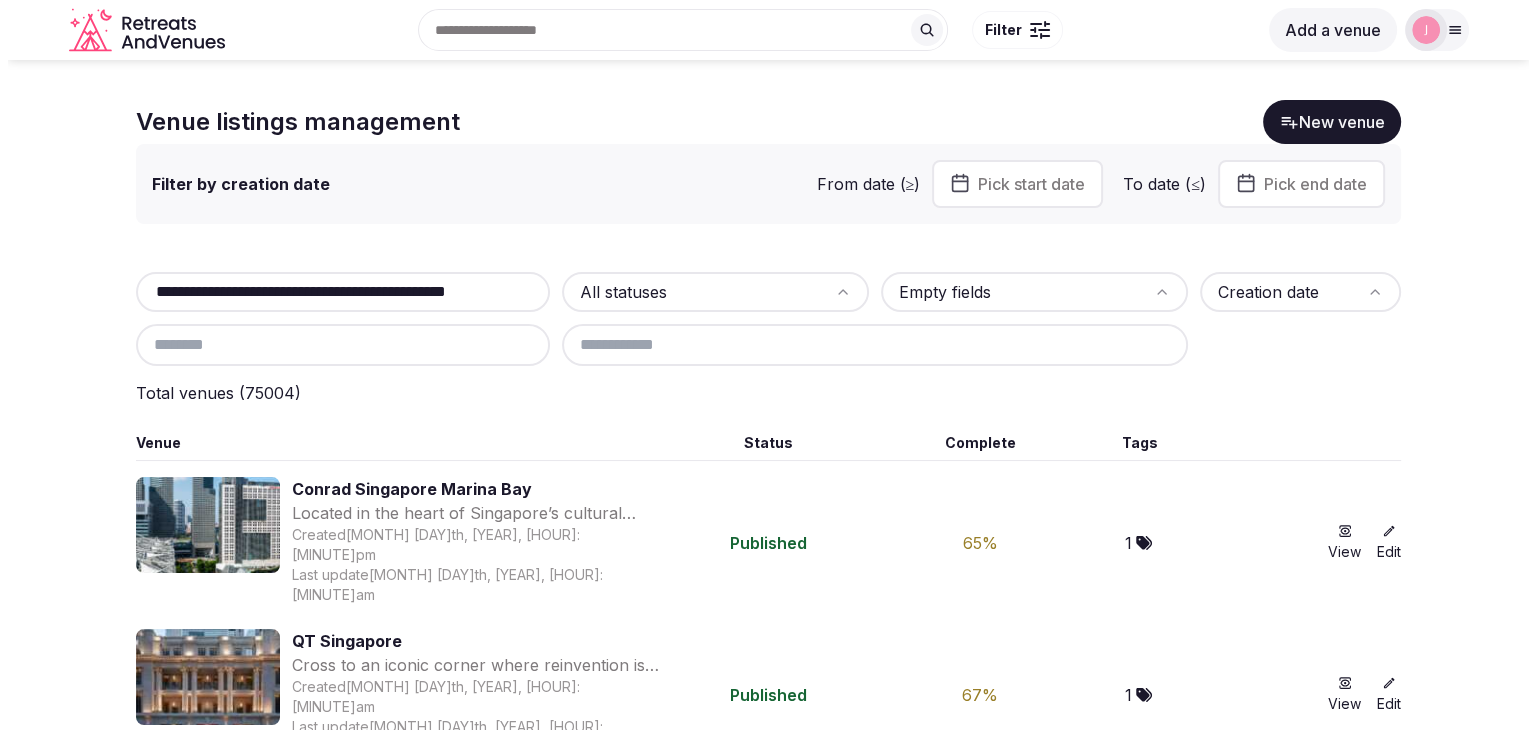 scroll, scrollTop: 0, scrollLeft: 65, axis: horizontal 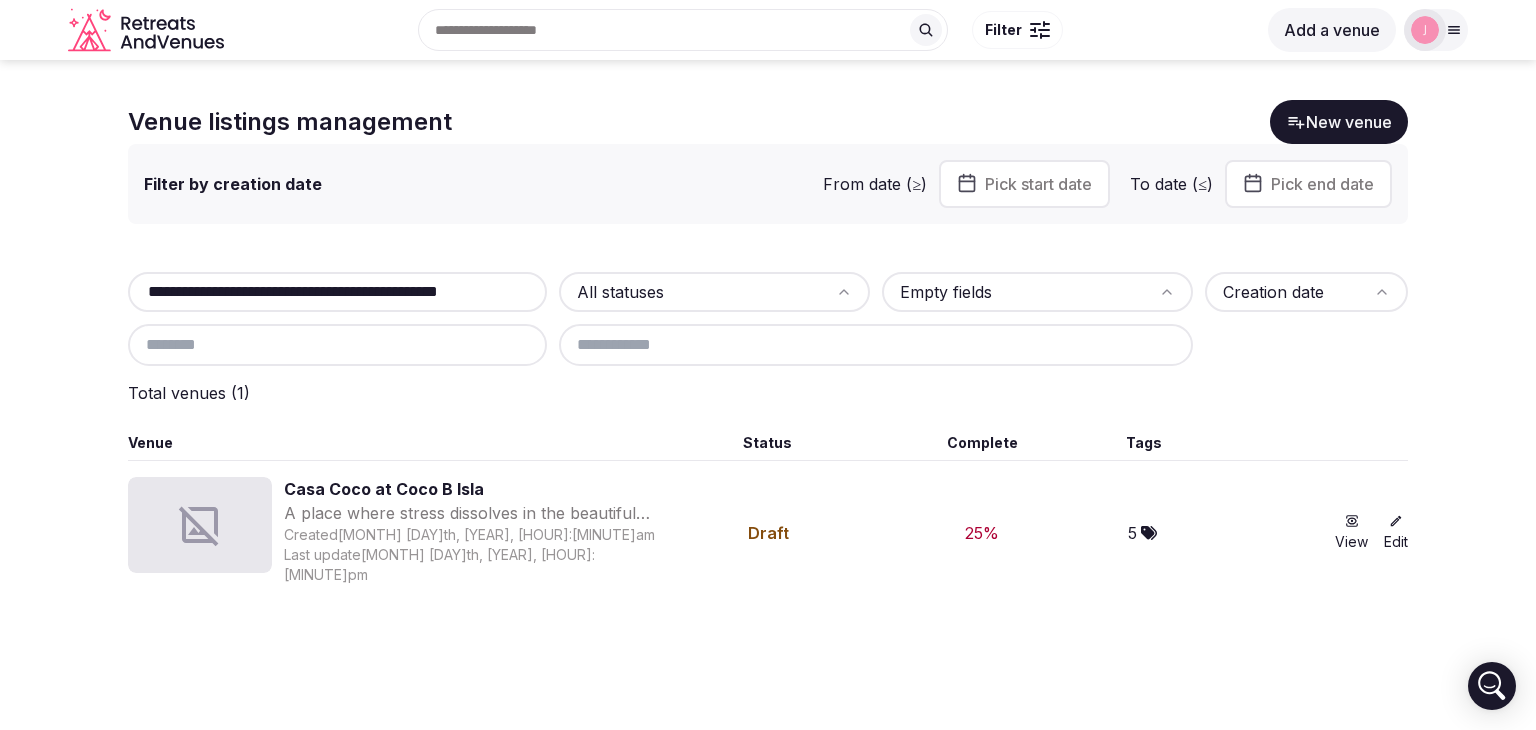 type on "**********" 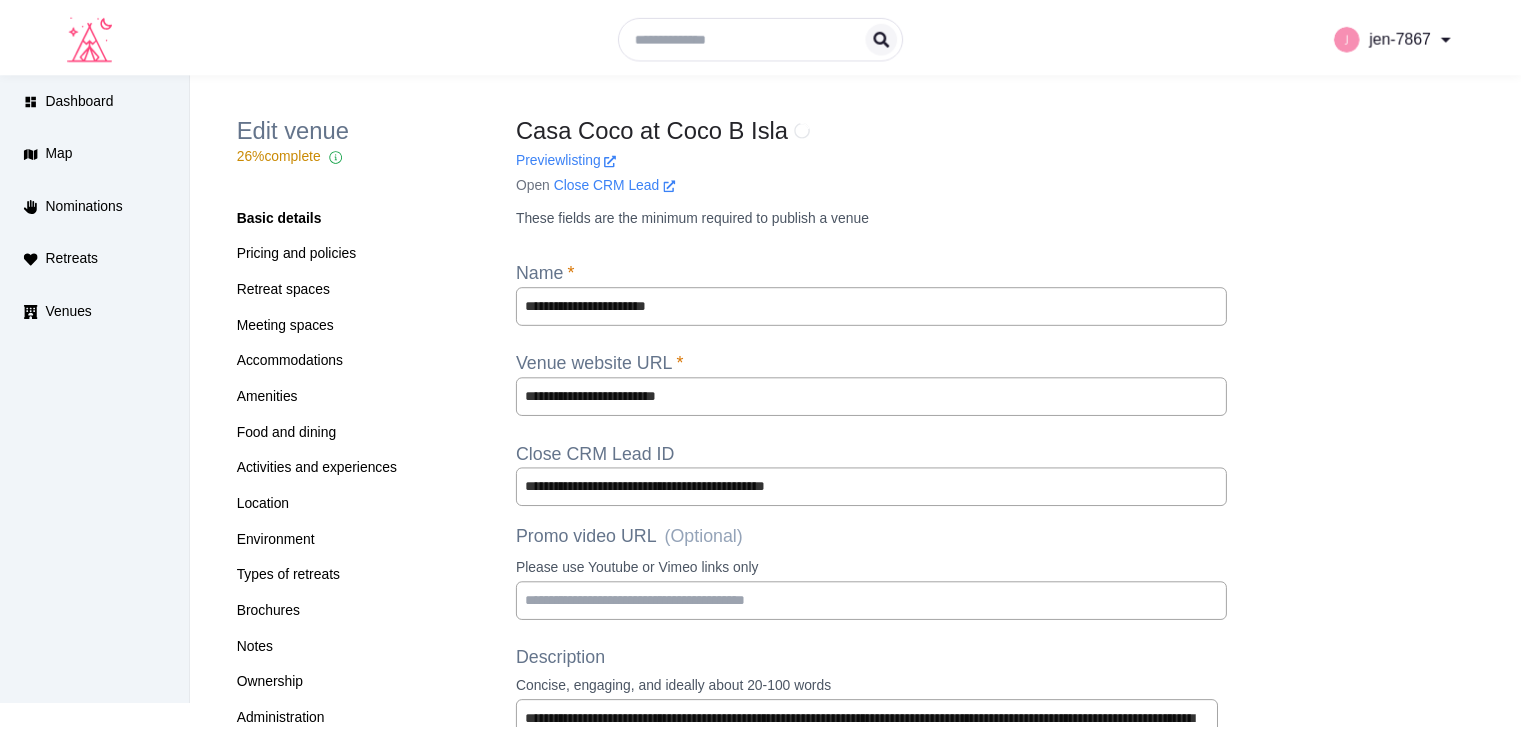 scroll, scrollTop: 0, scrollLeft: 0, axis: both 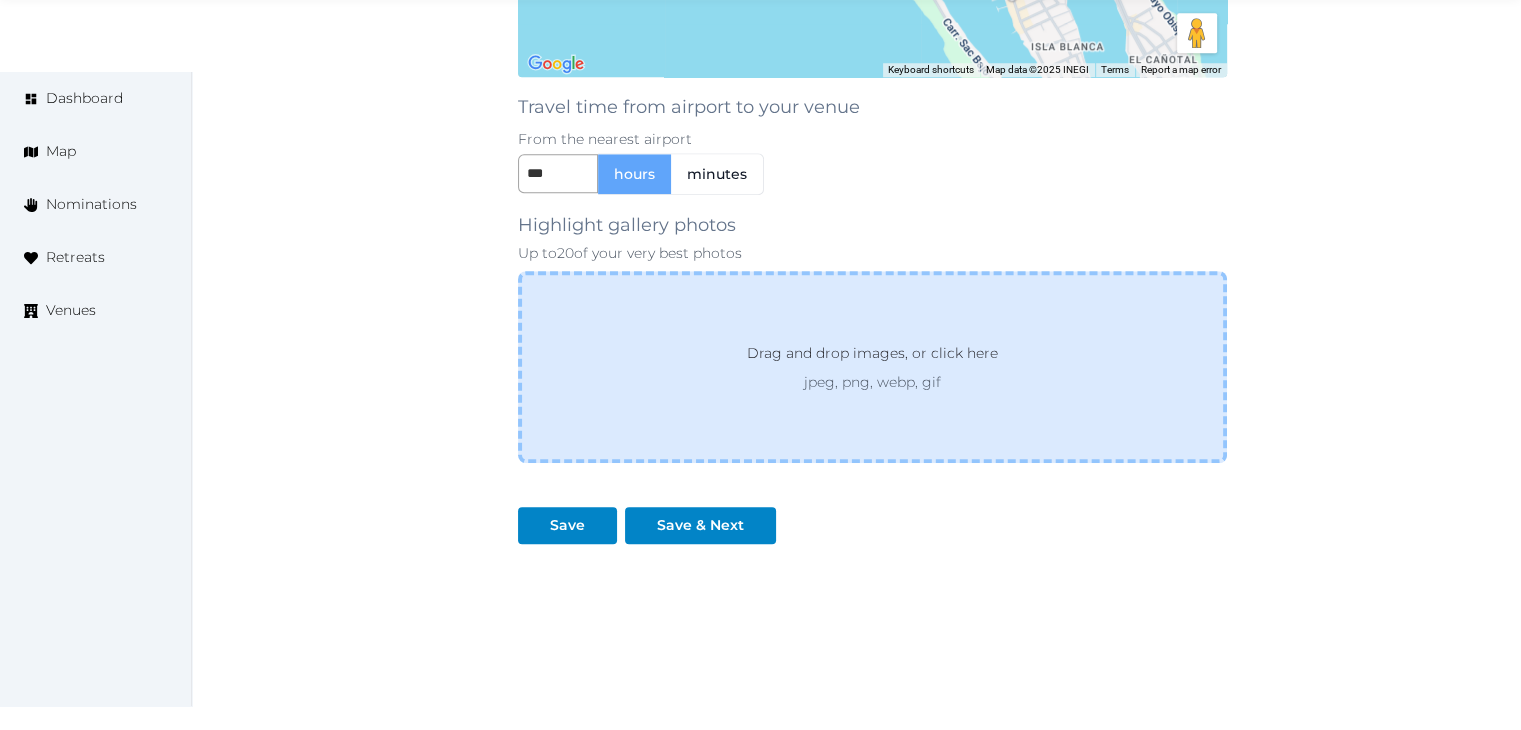 click on "Drag and drop images, or click here jpeg, png, webp, gif" at bounding box center [872, 367] 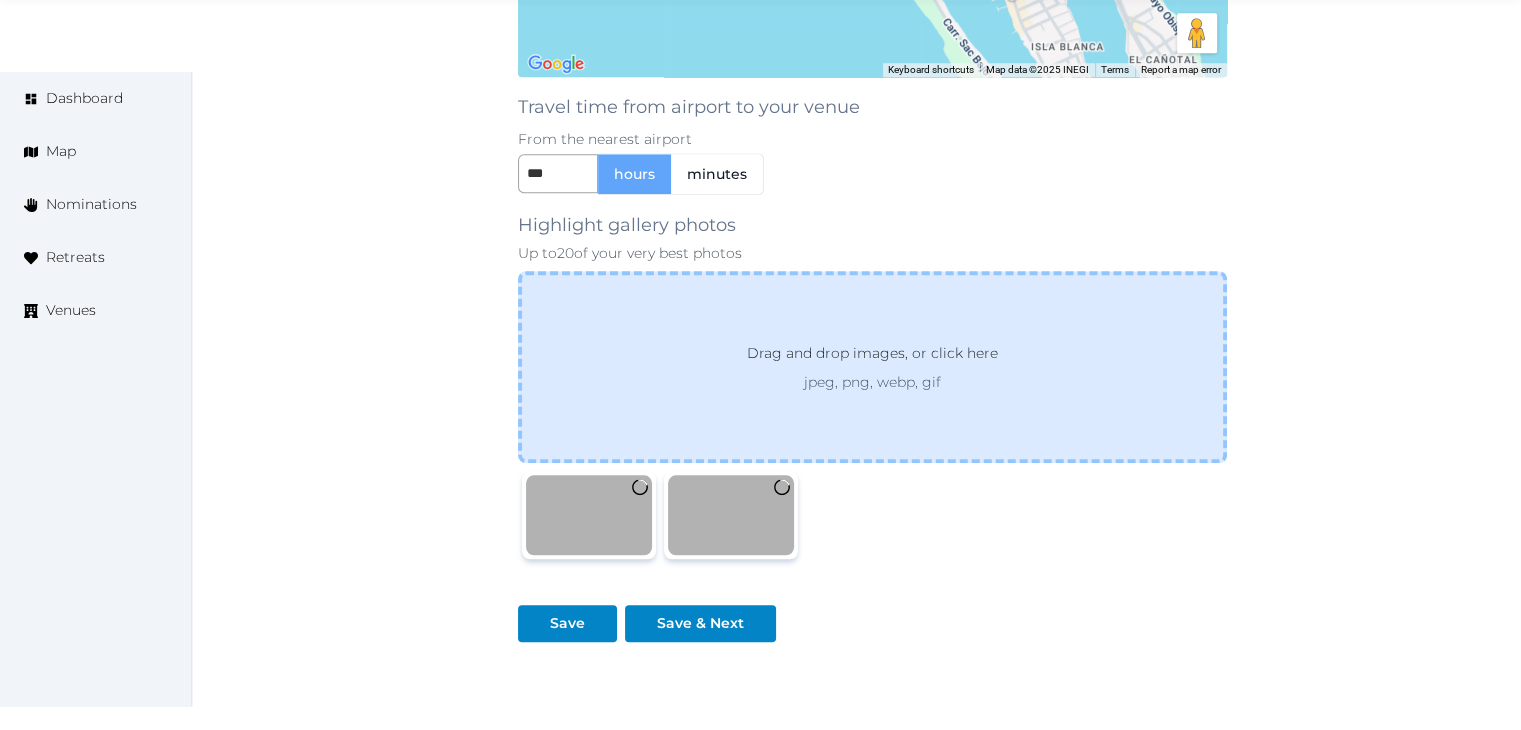 click on "Drag and drop images, or click here" at bounding box center (872, 357) 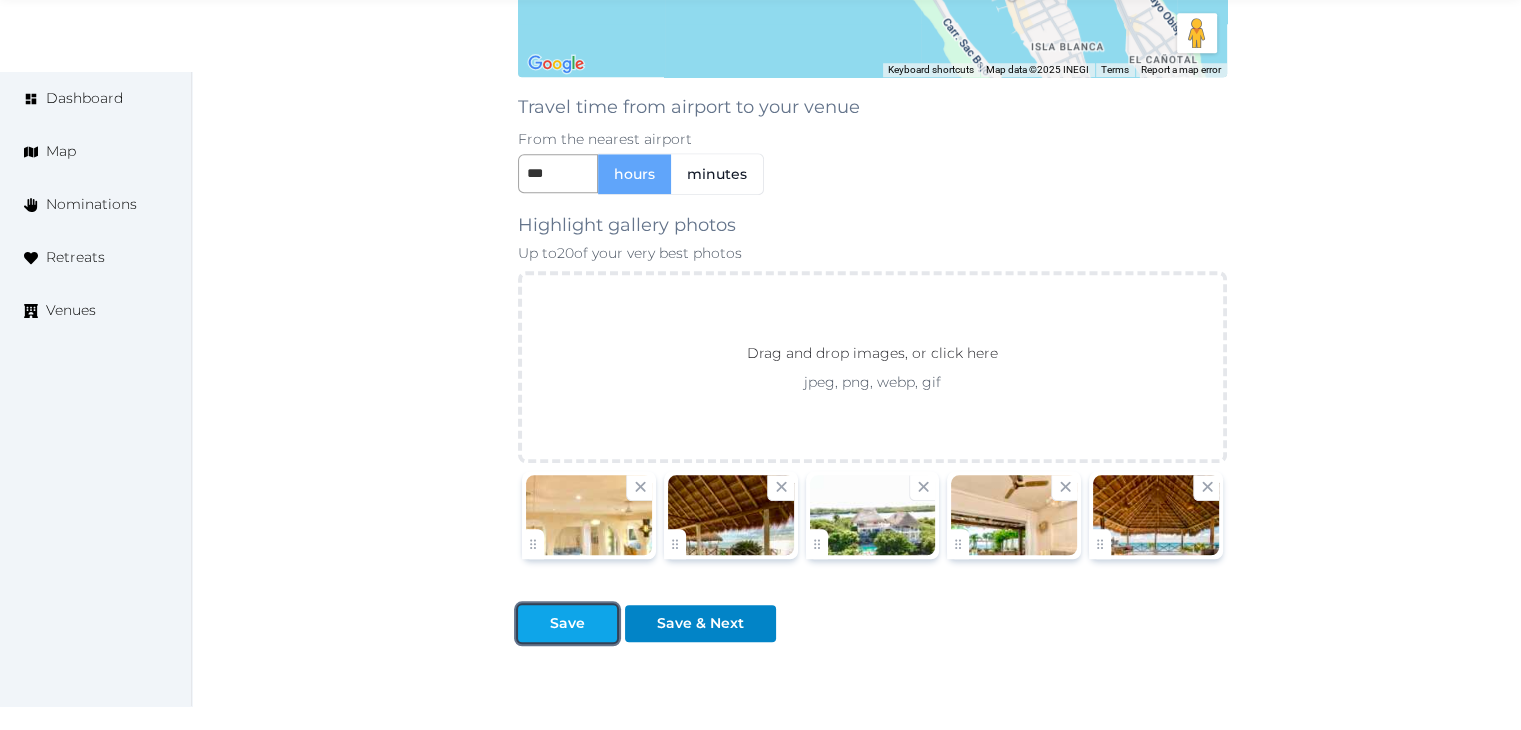 click on "Save" at bounding box center (567, 623) 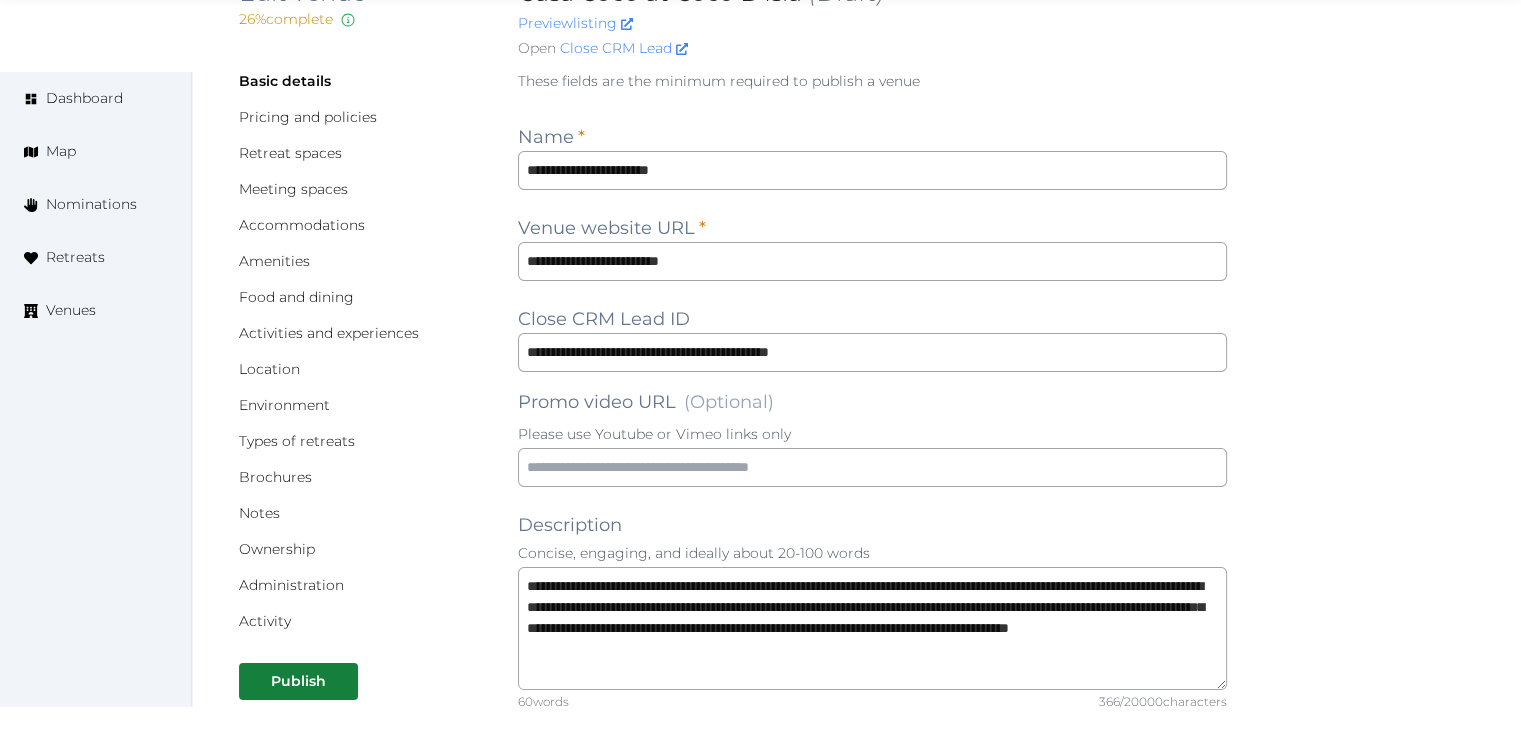 scroll, scrollTop: 0, scrollLeft: 0, axis: both 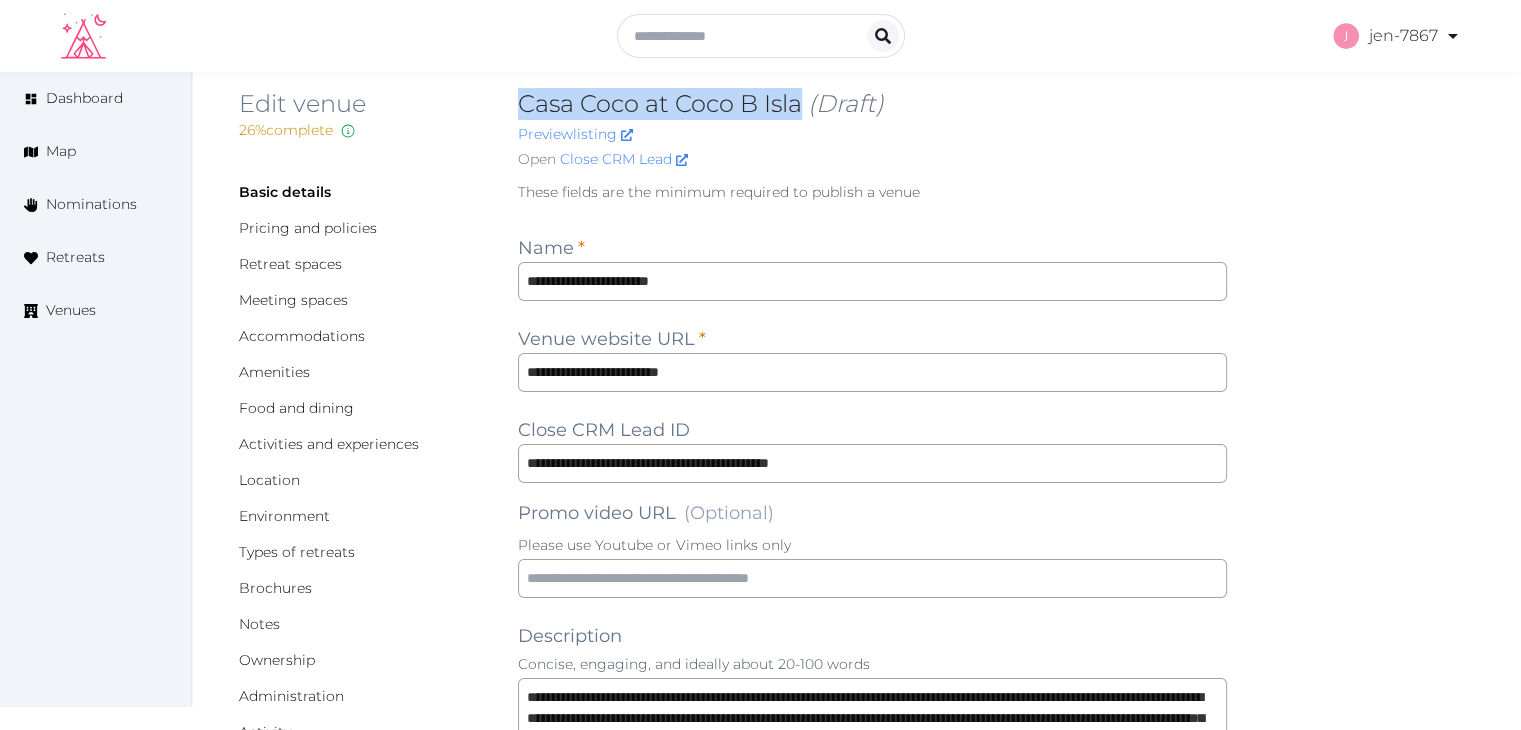 drag, startPoint x: 803, startPoint y: 117, endPoint x: 512, endPoint y: 101, distance: 291.43954 